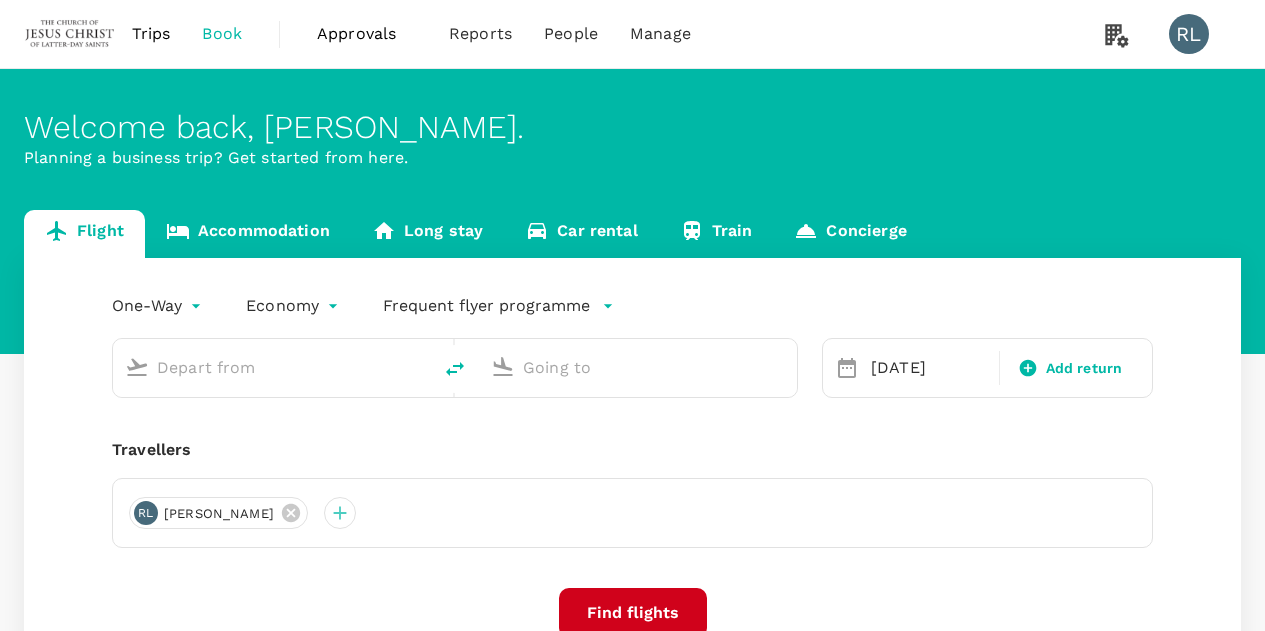 scroll, scrollTop: 0, scrollLeft: 0, axis: both 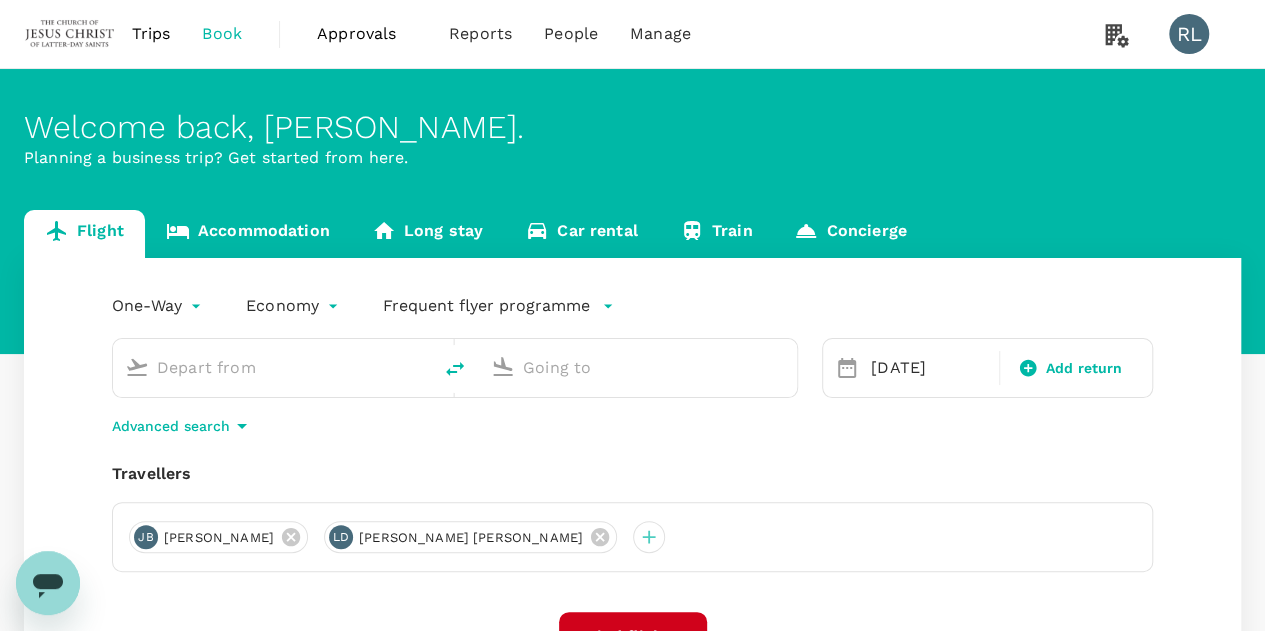 type on "Kuching, [GEOGRAPHIC_DATA] (any)" 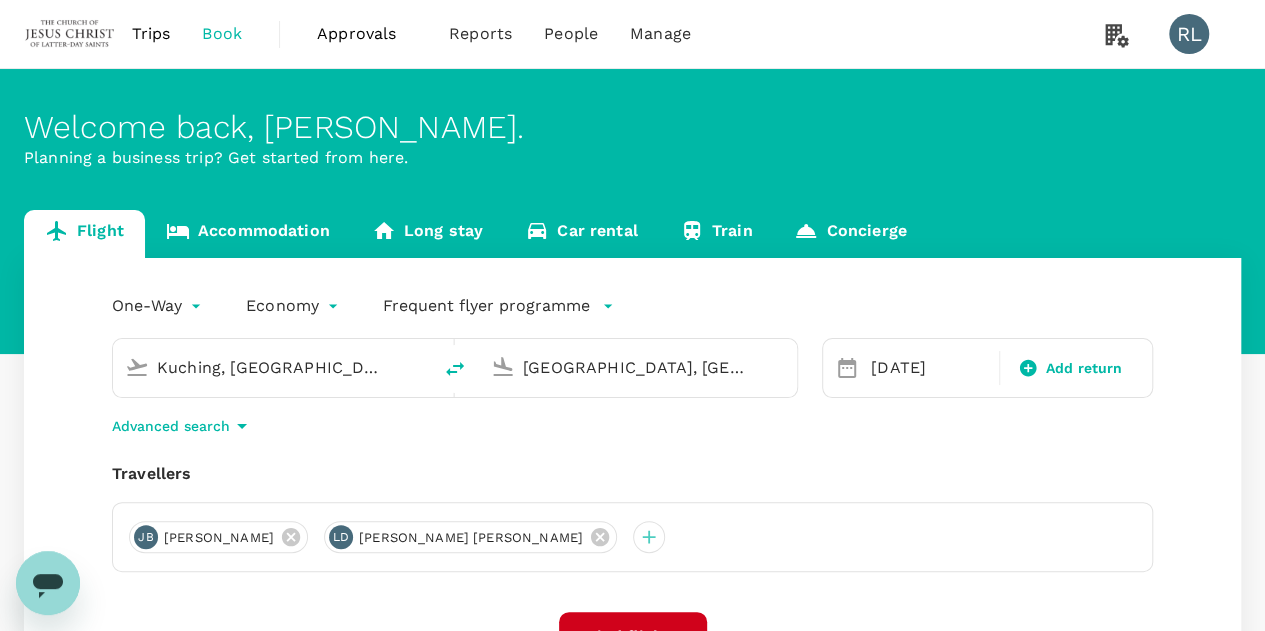 type 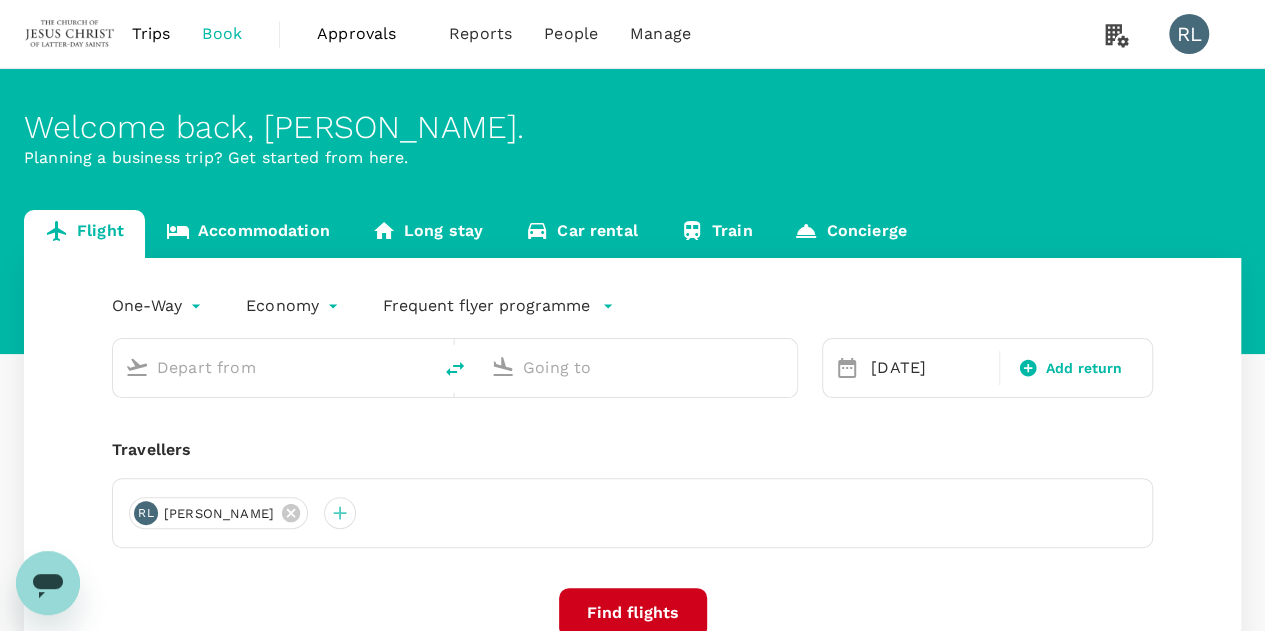 type on "Kuching, Malaysia (any)" 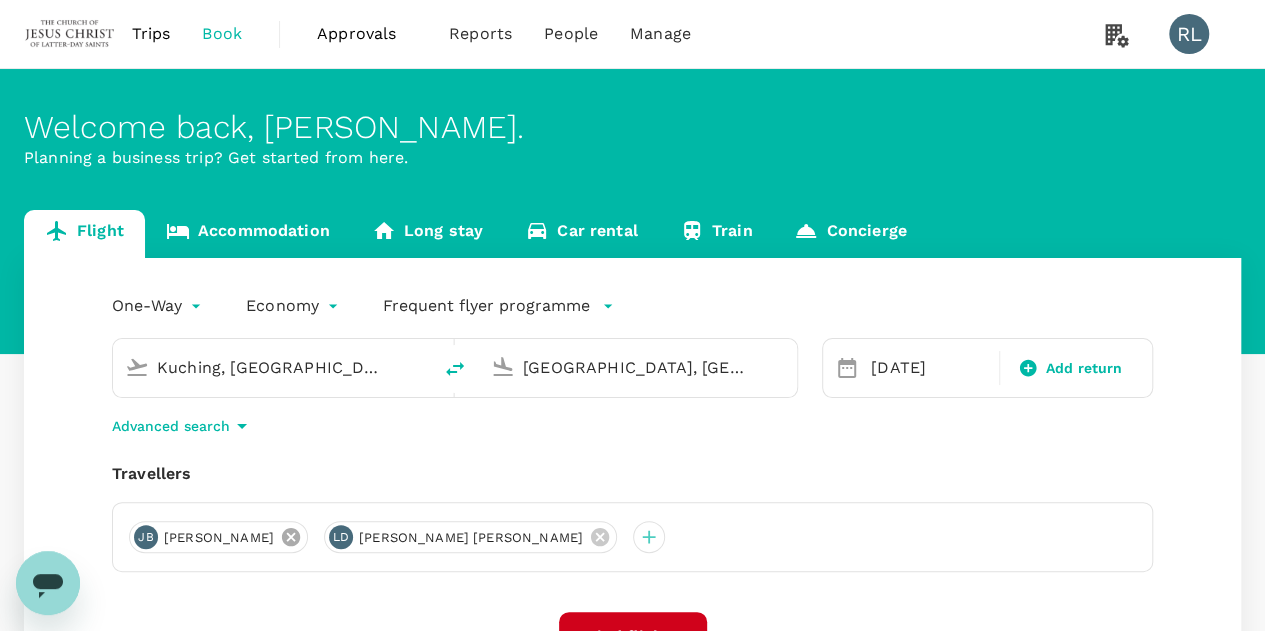 click 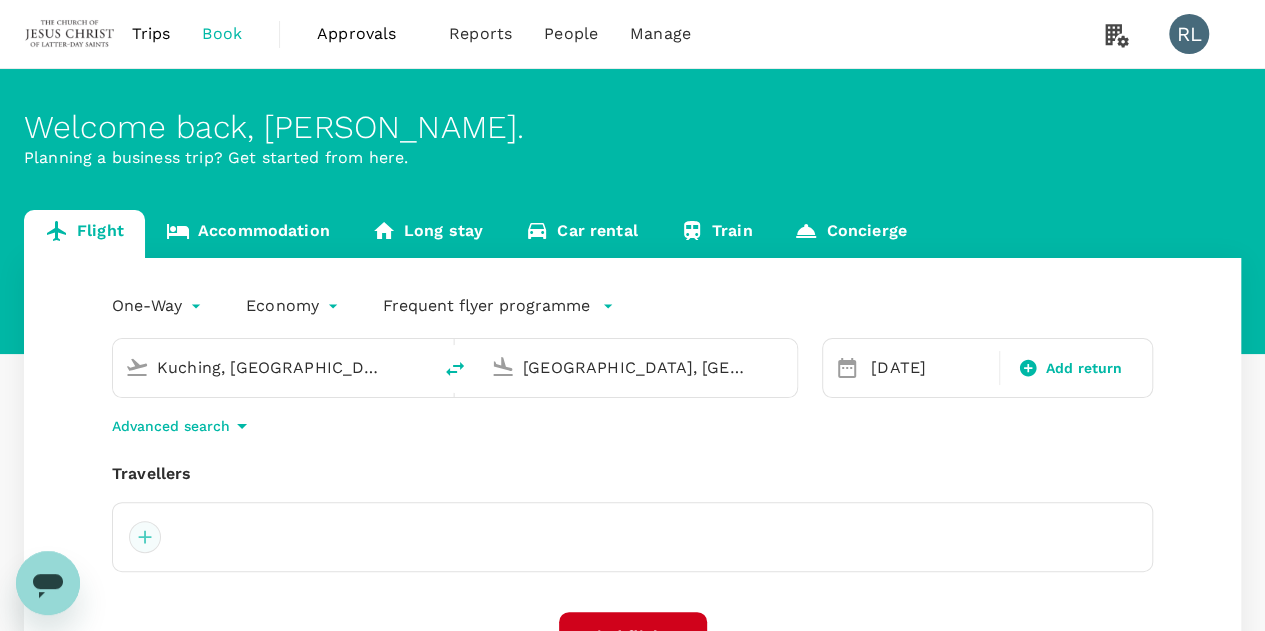 click at bounding box center [145, 537] 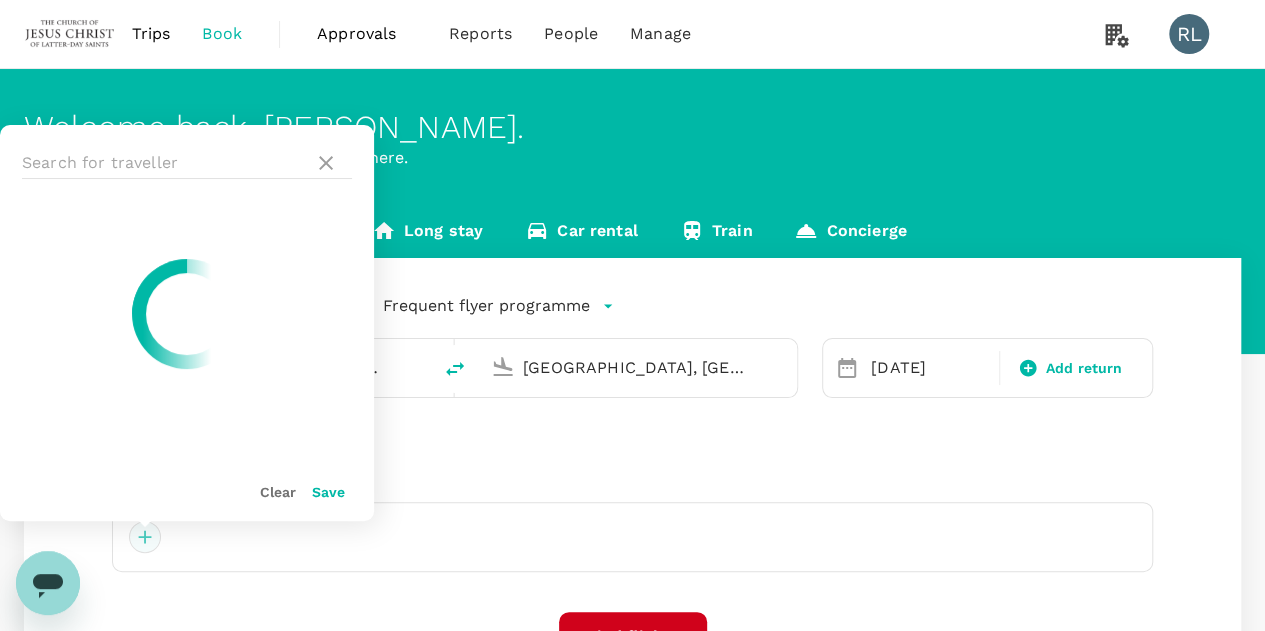 click at bounding box center [145, 537] 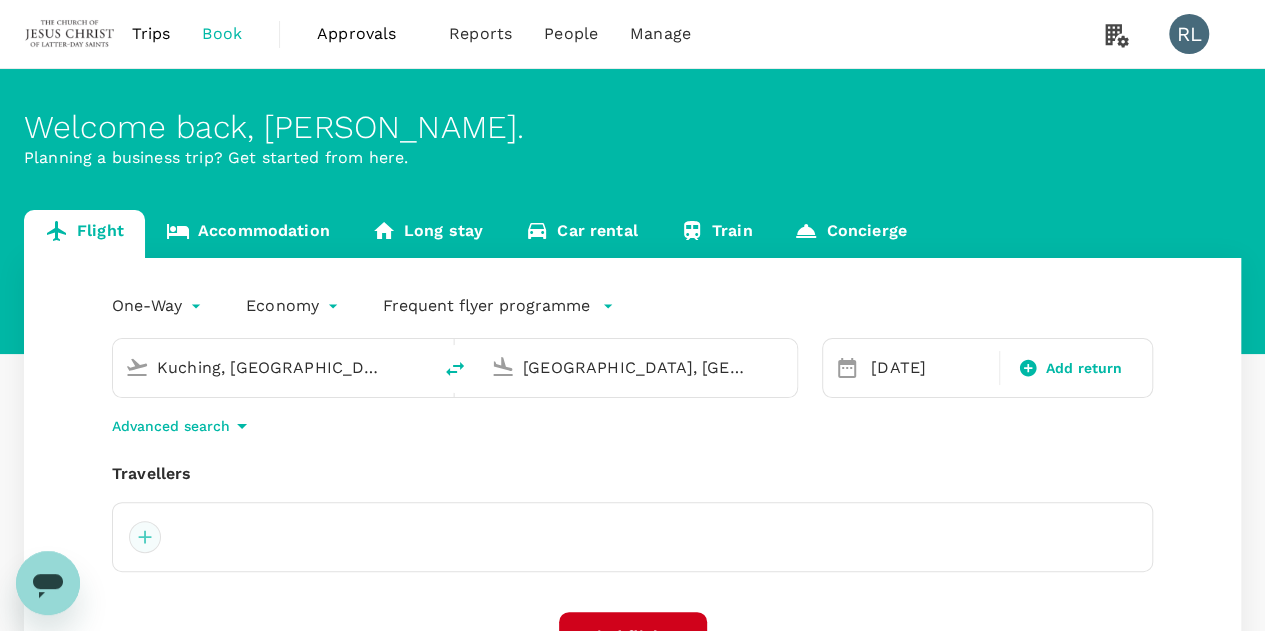 click at bounding box center [145, 537] 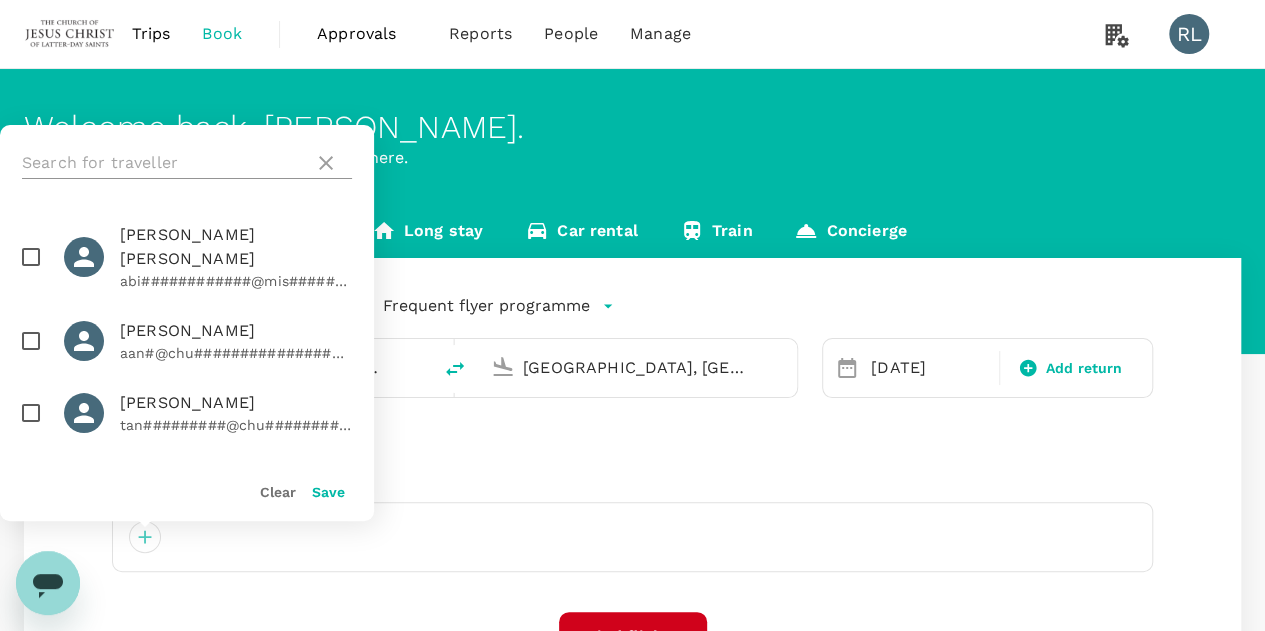 click at bounding box center (164, 163) 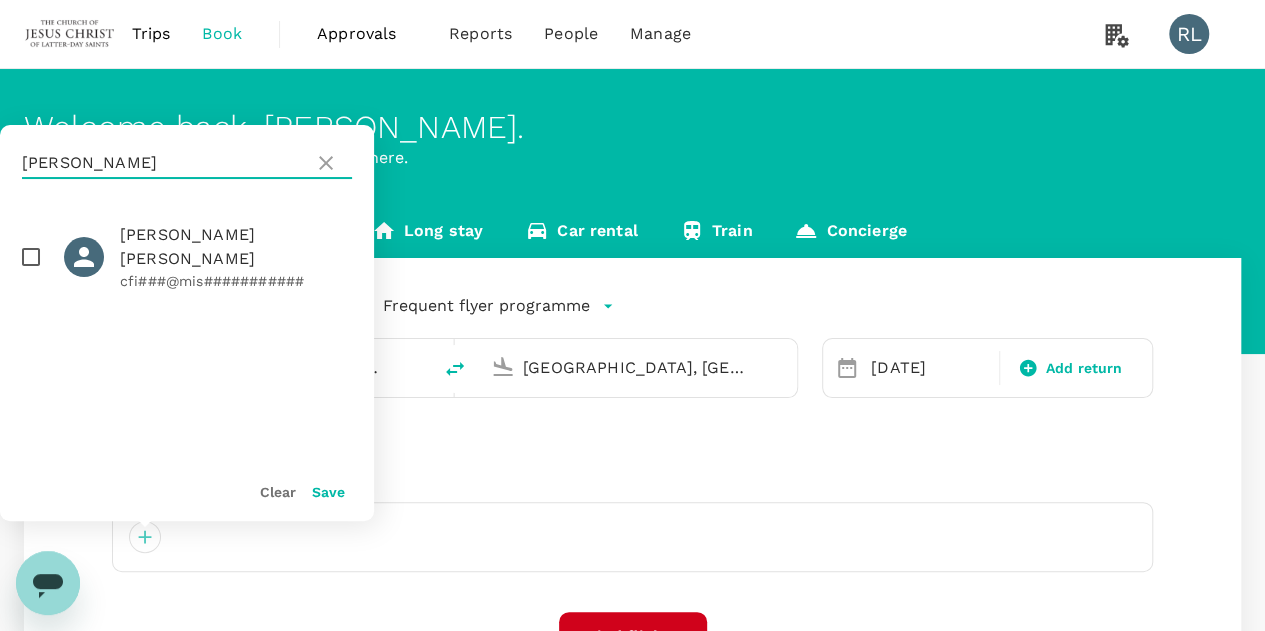 type on "finch" 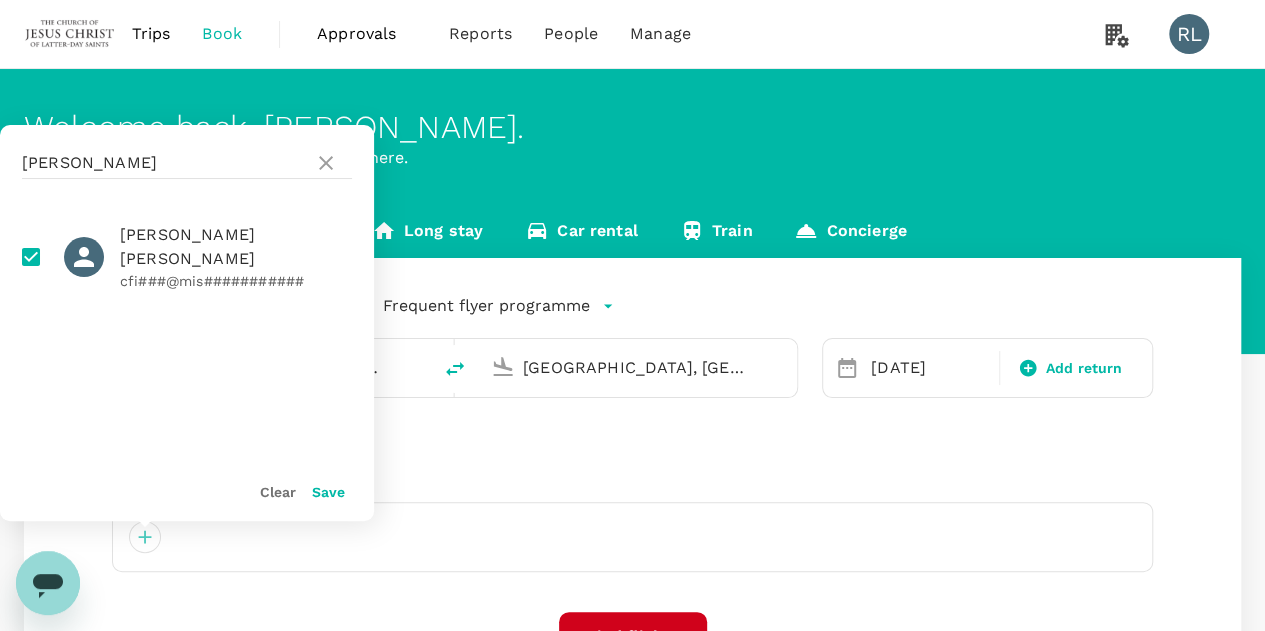 click on "Save" at bounding box center (328, 492) 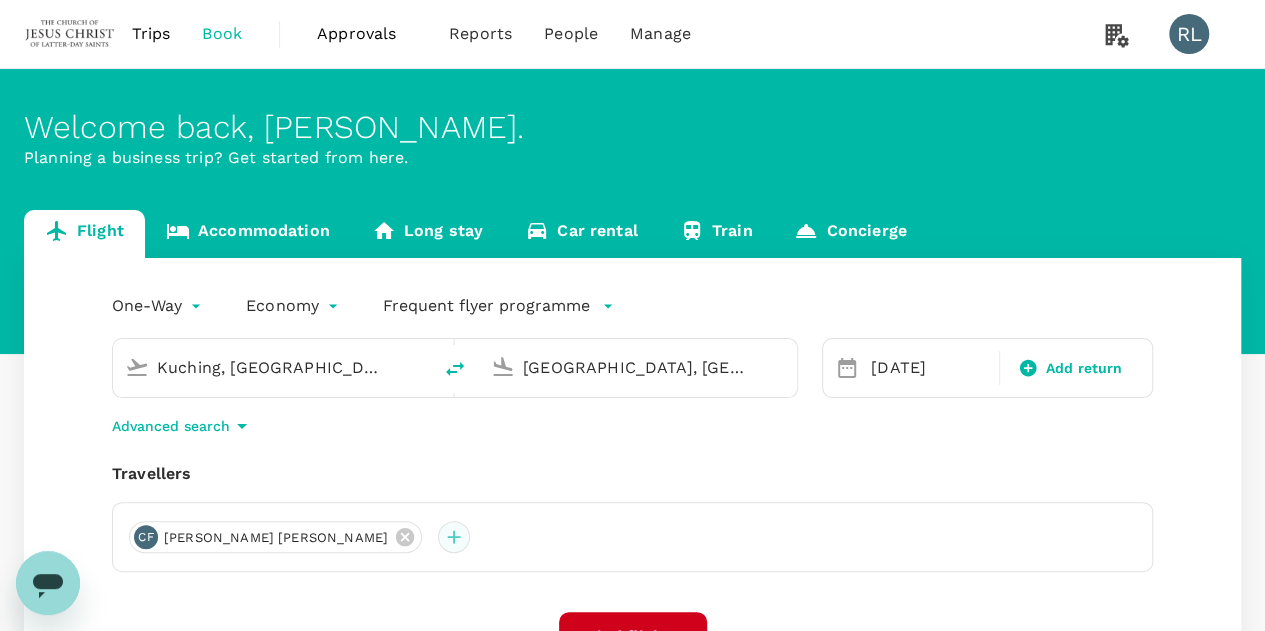 click at bounding box center (454, 537) 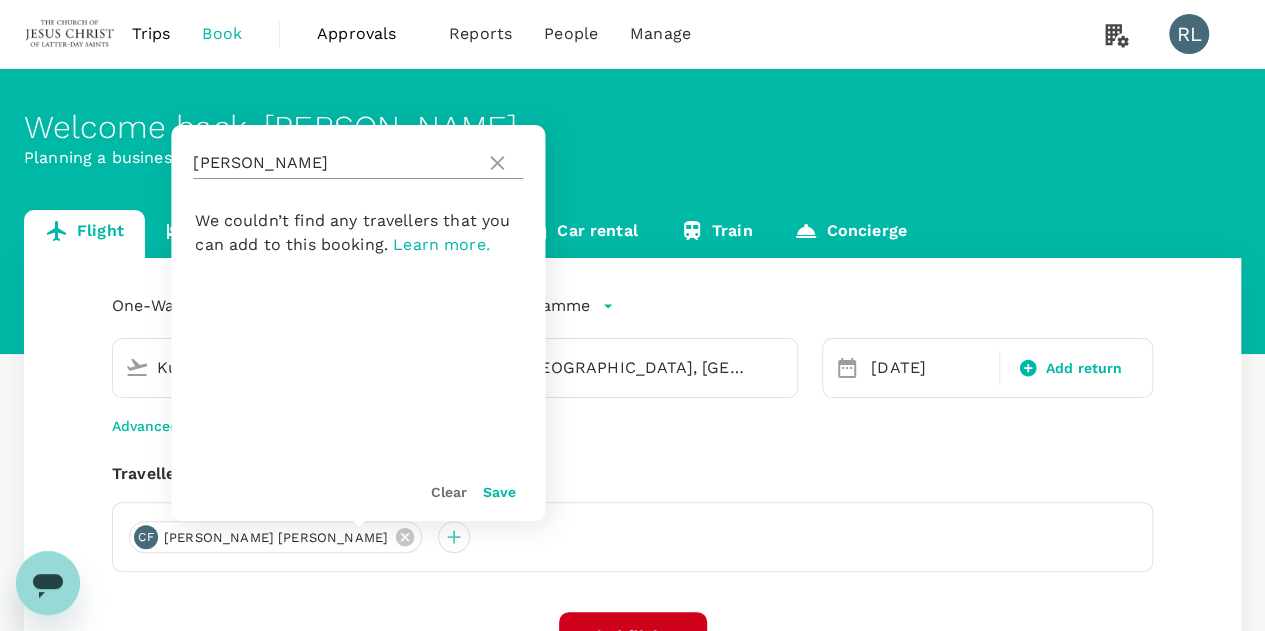 click on "finch" at bounding box center [335, 163] 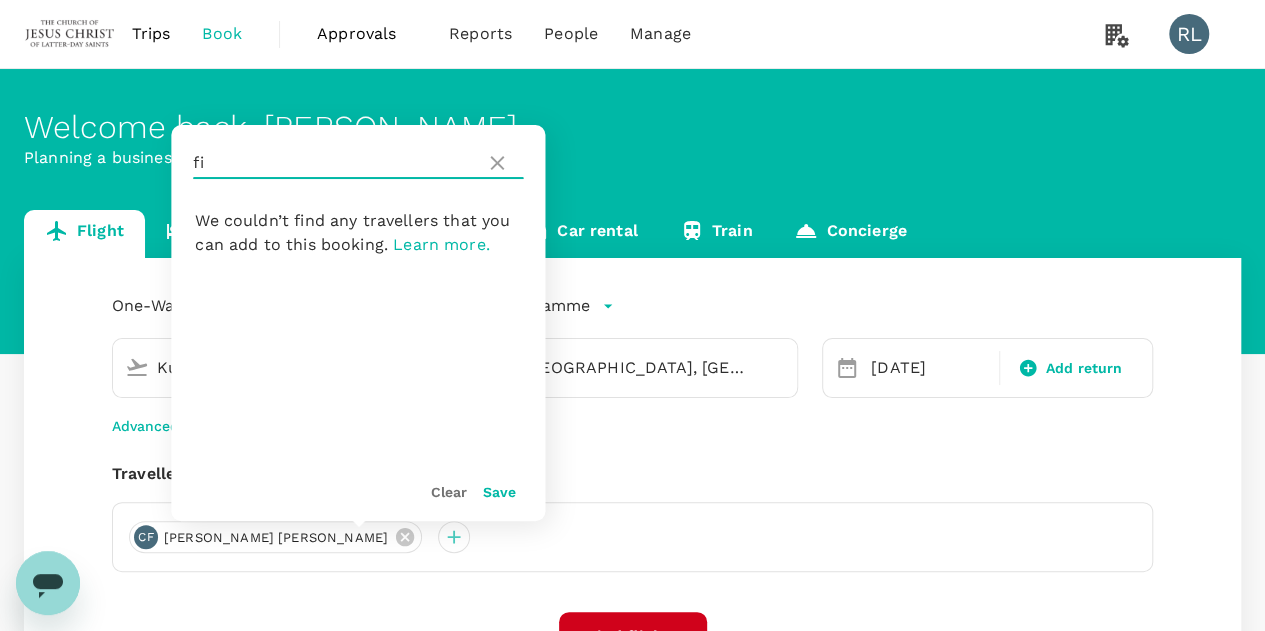 type on "f" 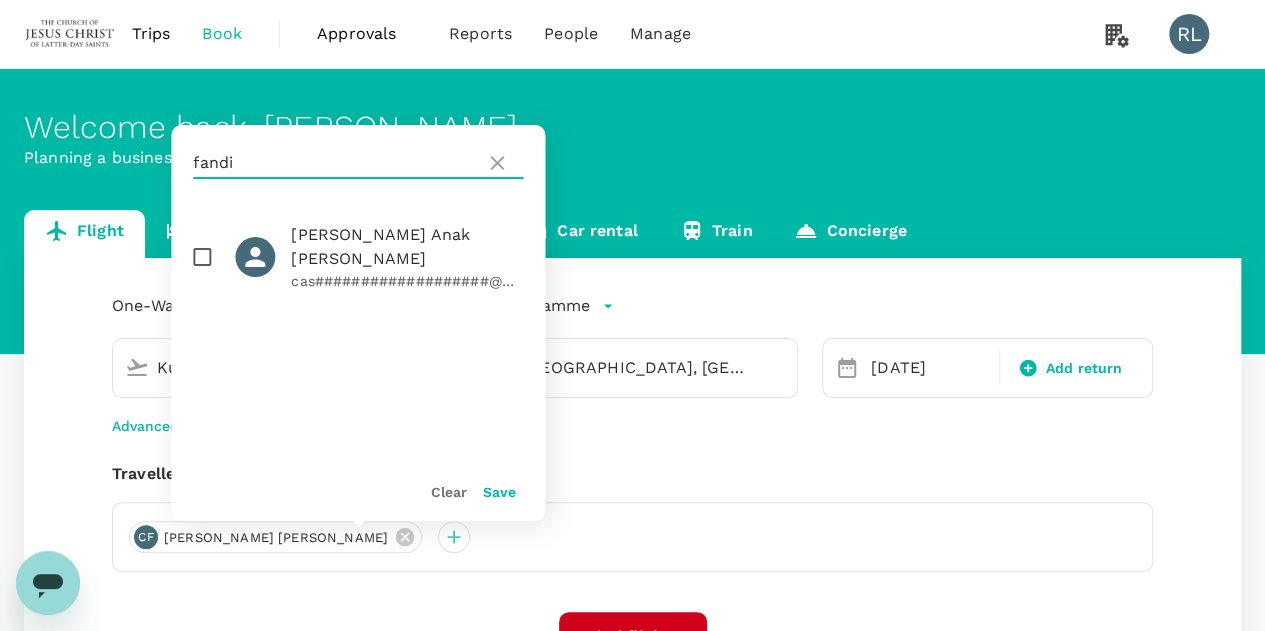 type on "fandi" 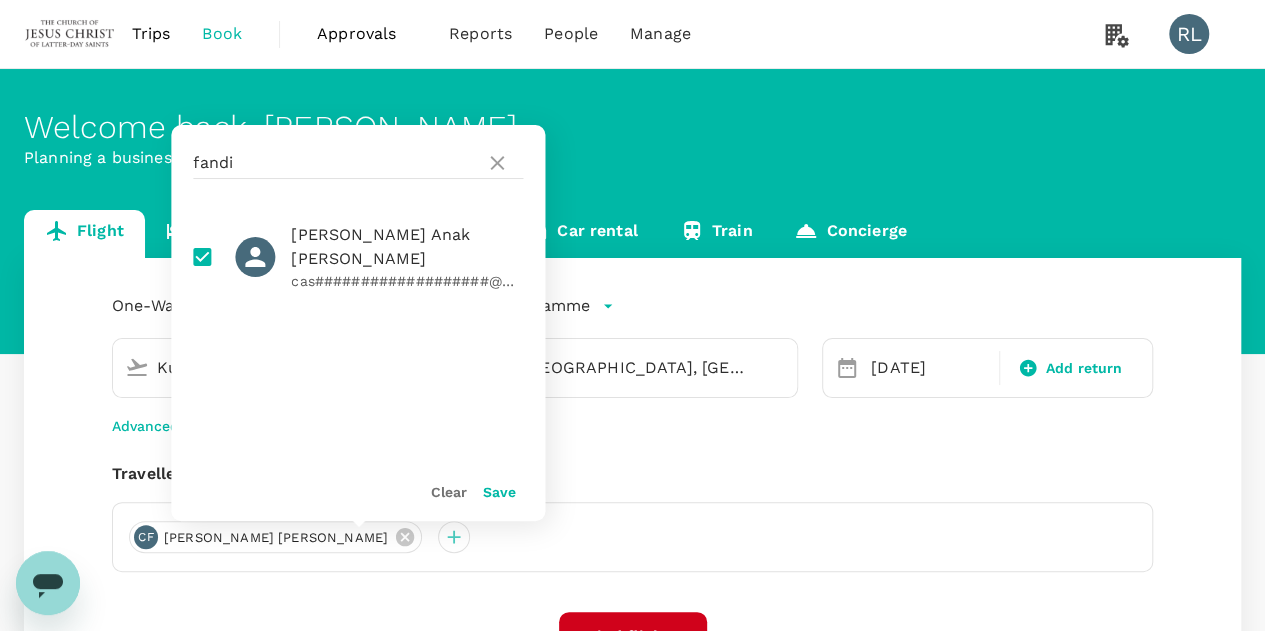 click on "Save" at bounding box center [499, 492] 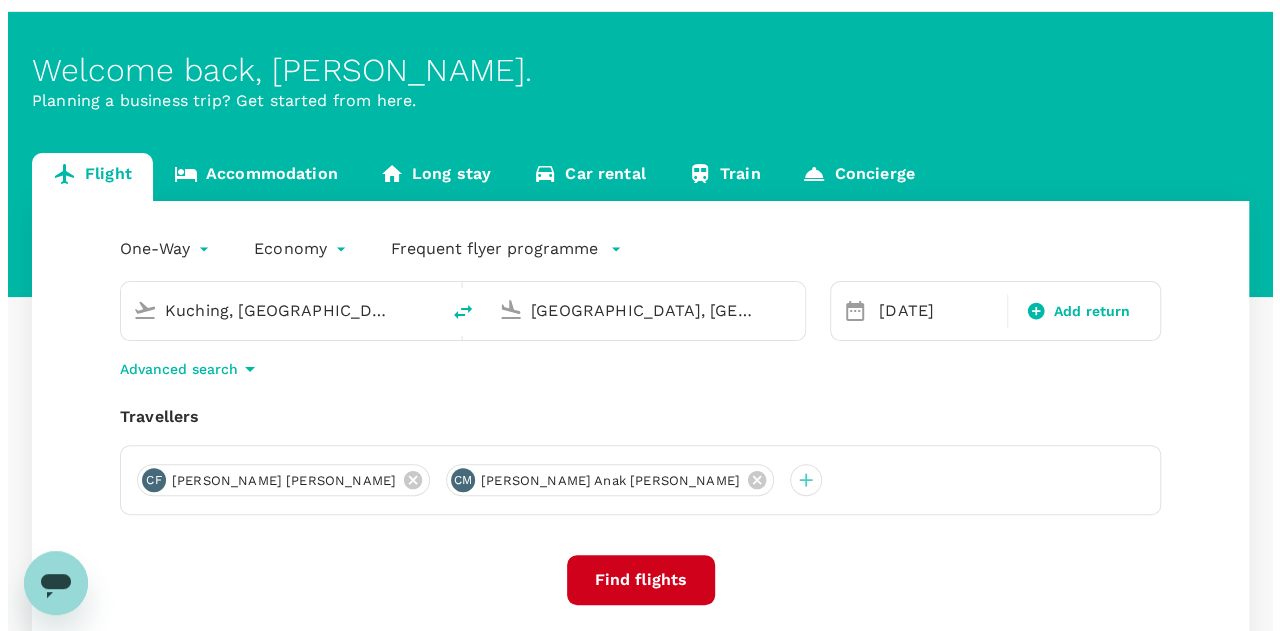 scroll, scrollTop: 68, scrollLeft: 0, axis: vertical 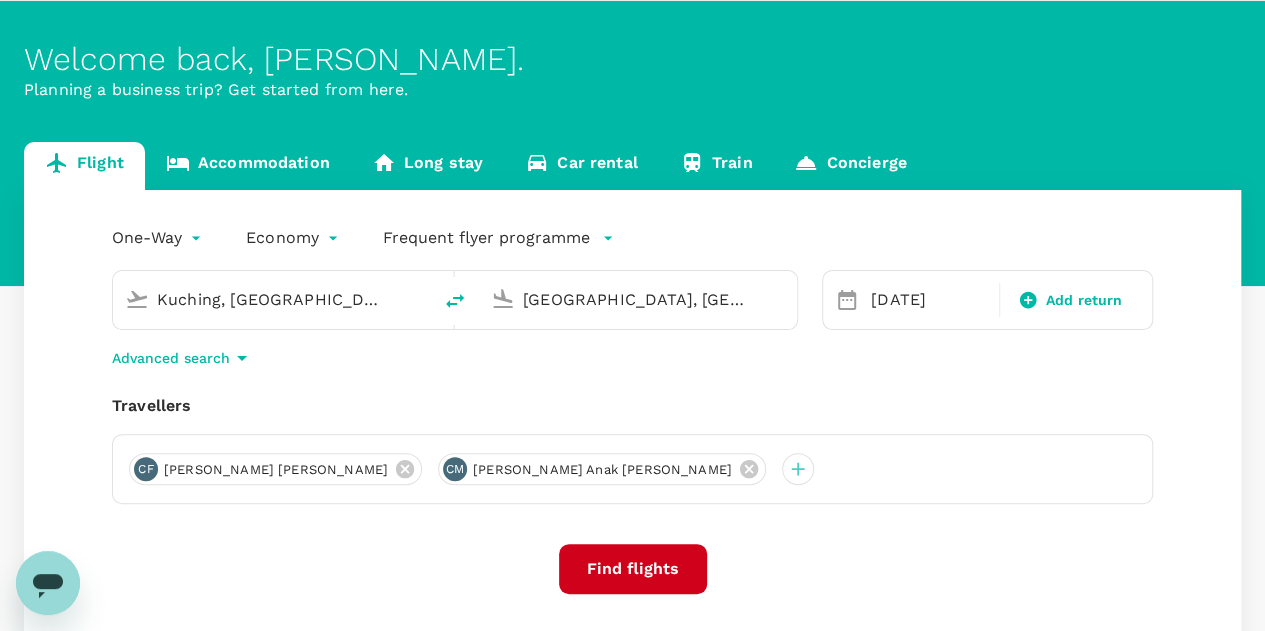 click on "One-Way oneway Economy economy Frequent flyer programme Kuching, Malaysia (any) Singapore, Singapore (any) 03 Jul Add return Advanced search Travellers   CF Colman Brent Finch CM Castilo Tambi anak Mohammad Fandi Find flights" at bounding box center [632, 428] 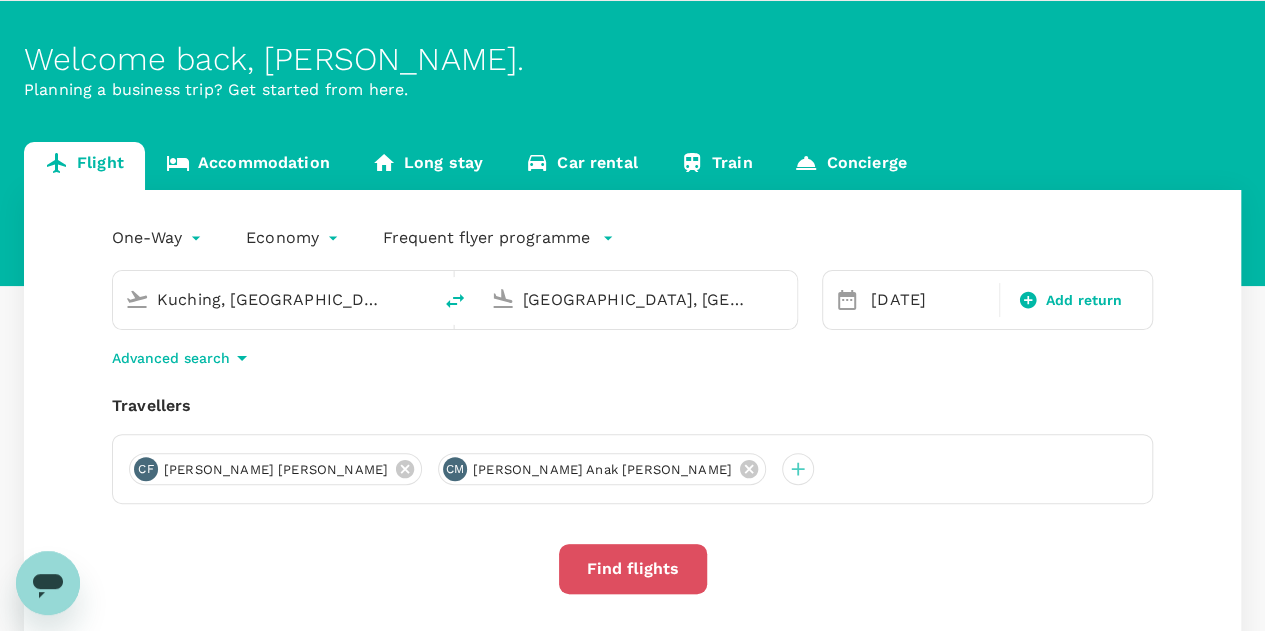 click on "Find flights" at bounding box center (633, 569) 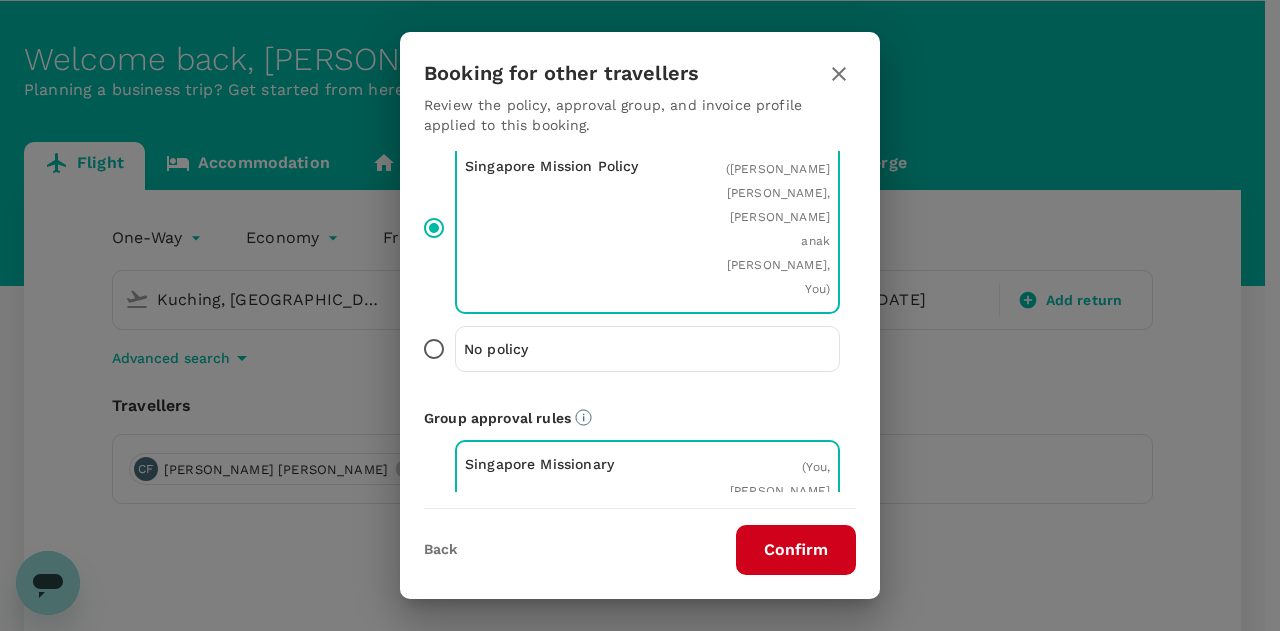 scroll, scrollTop: 50, scrollLeft: 0, axis: vertical 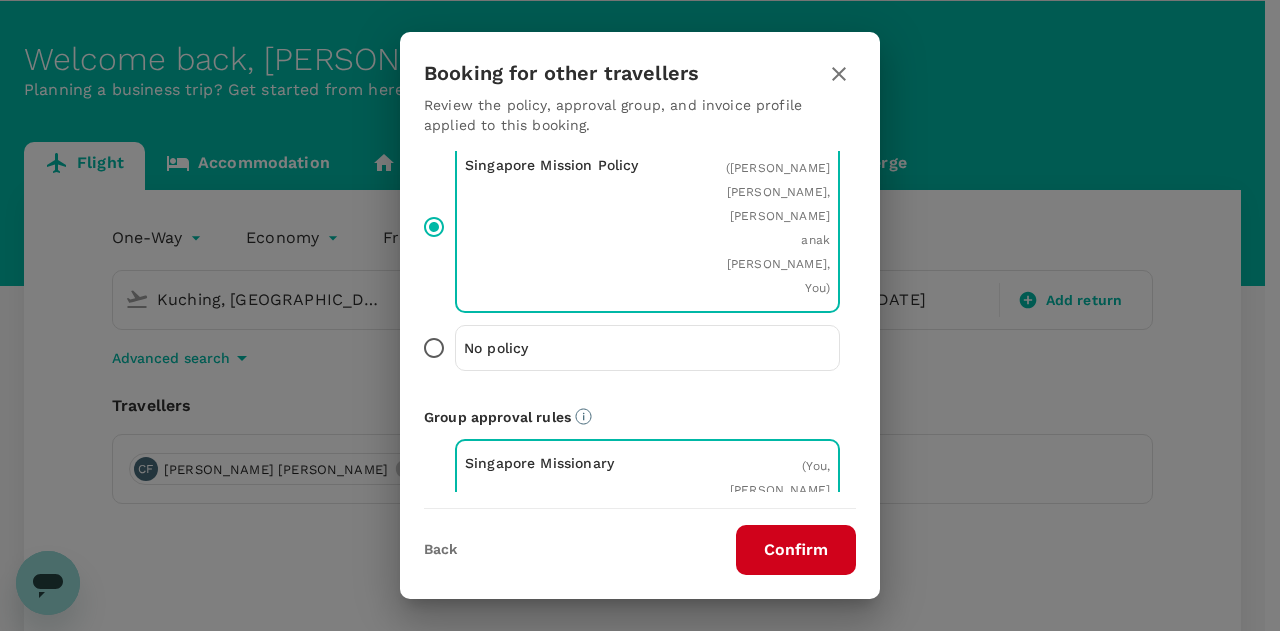 click on "No policy" at bounding box center (434, 348) 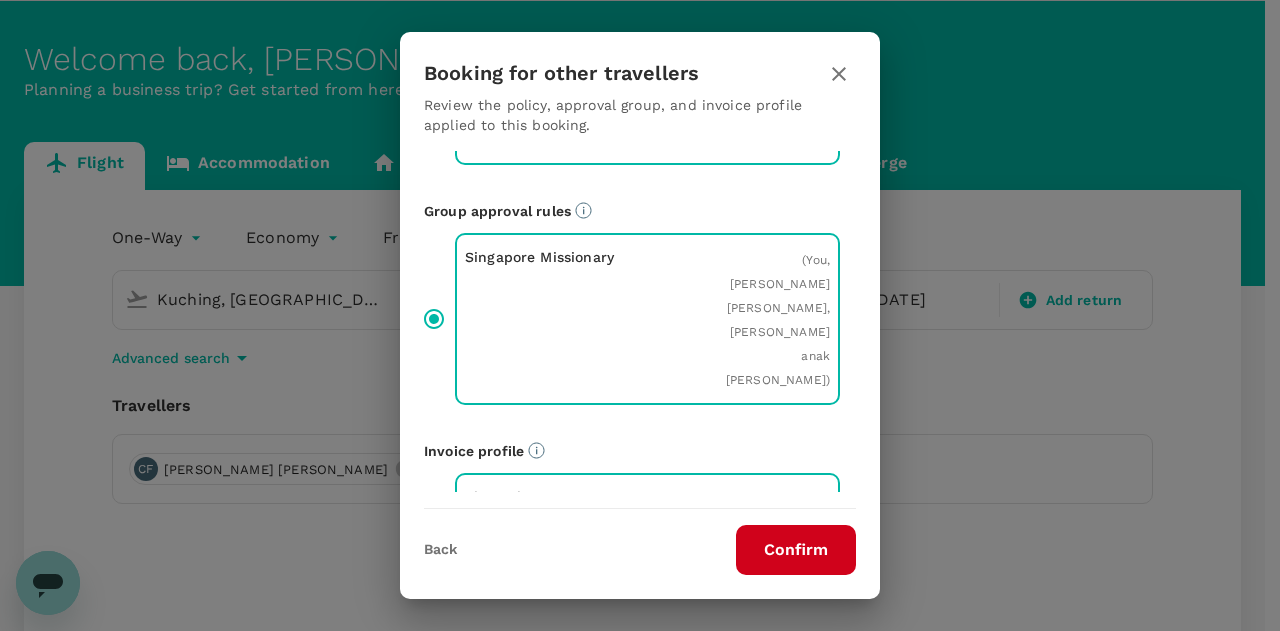 scroll, scrollTop: 258, scrollLeft: 0, axis: vertical 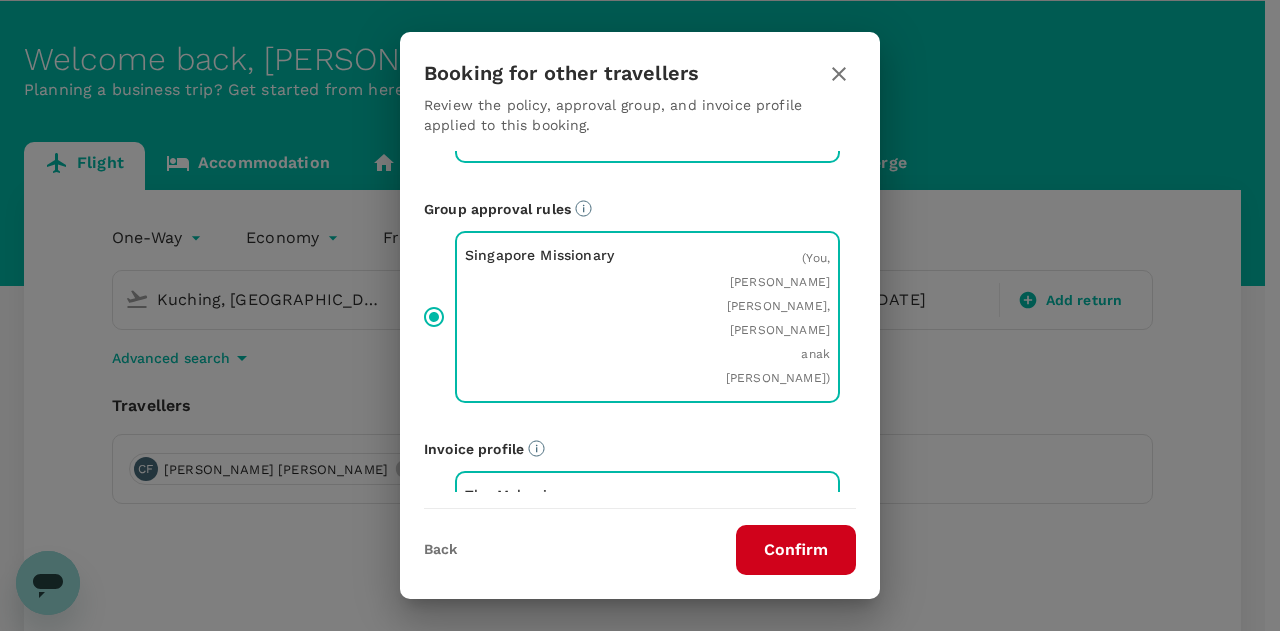 click on "Singapore Missionary ( You, Colman Brent Finch, Castilo Tambi anak Mohammad Fandi )" at bounding box center (434, 317) 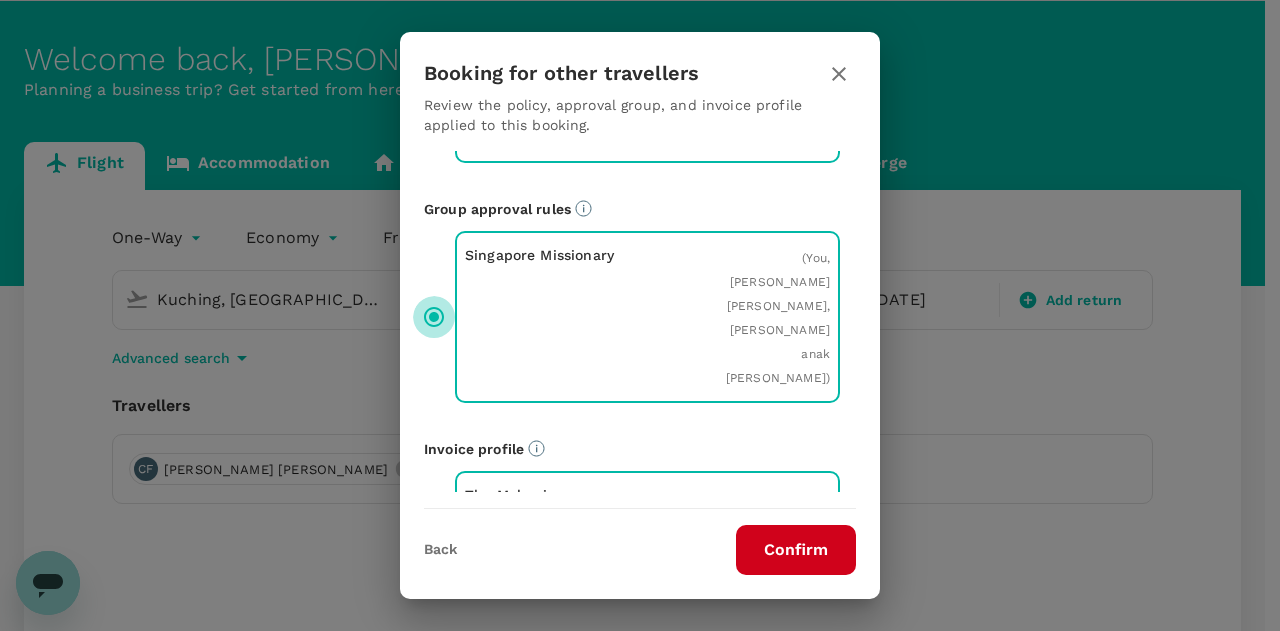 click on "Singapore Missionary ( You, Colman Brent Finch, Castilo Tambi anak Mohammad Fandi )" at bounding box center [434, 317] 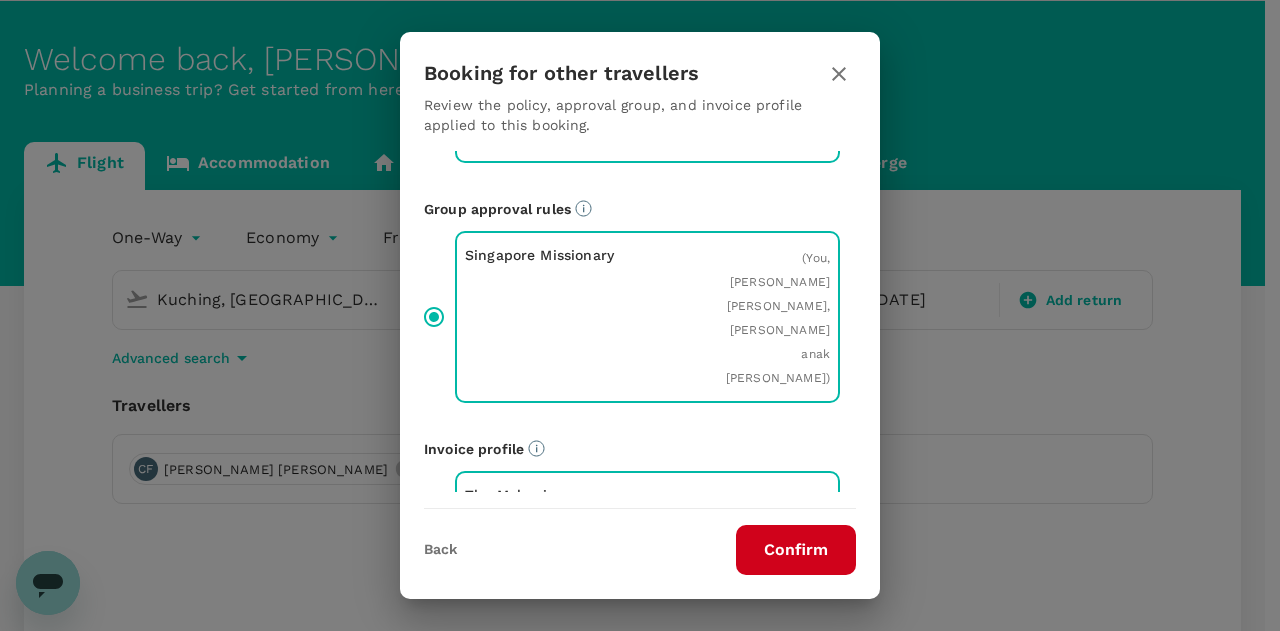 click on "Singapore Missionary ( You, Colman Brent Finch, Castilo Tambi anak Mohammad Fandi )" at bounding box center [434, 317] 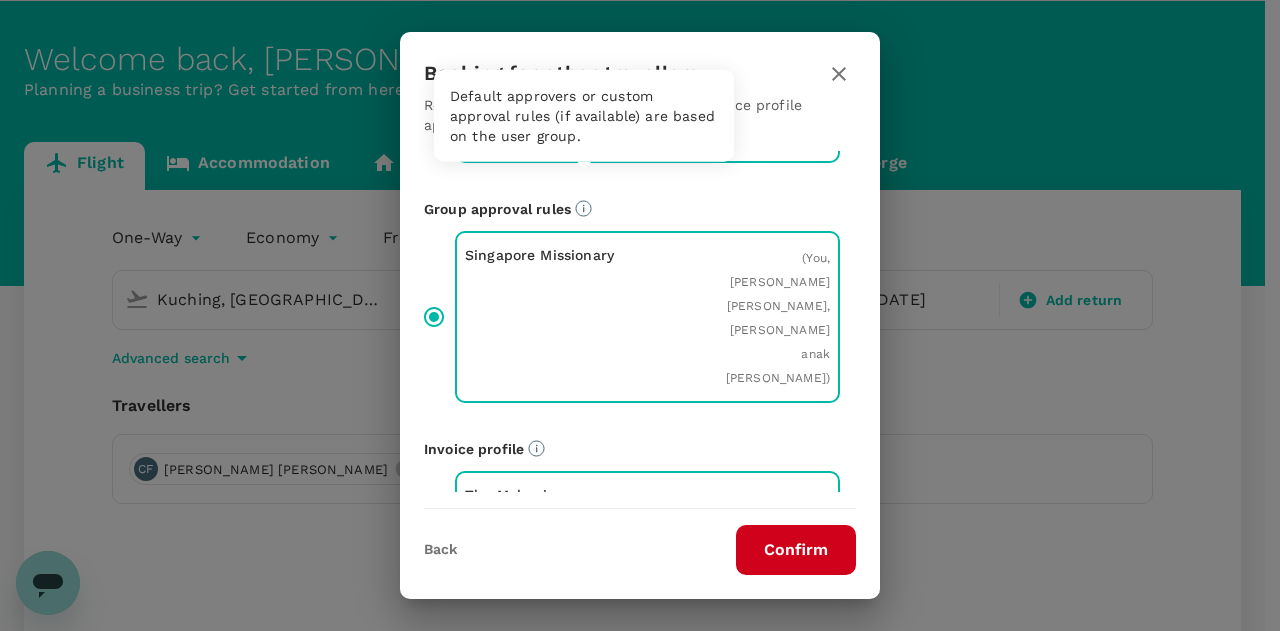click 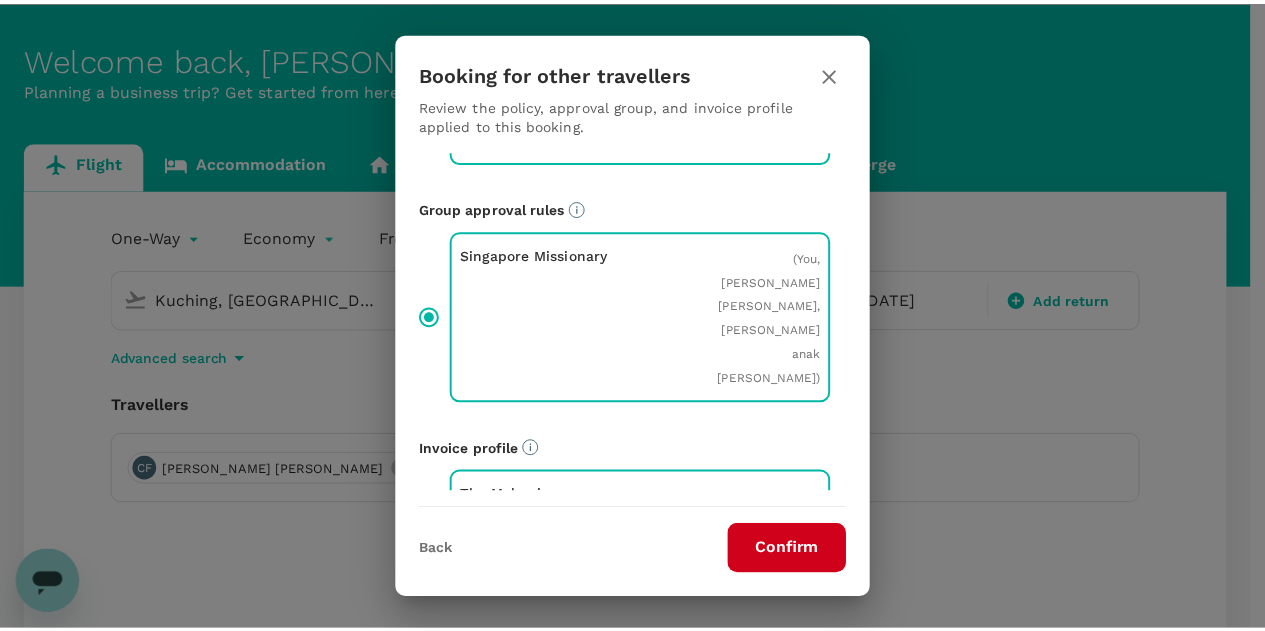scroll, scrollTop: 263, scrollLeft: 0, axis: vertical 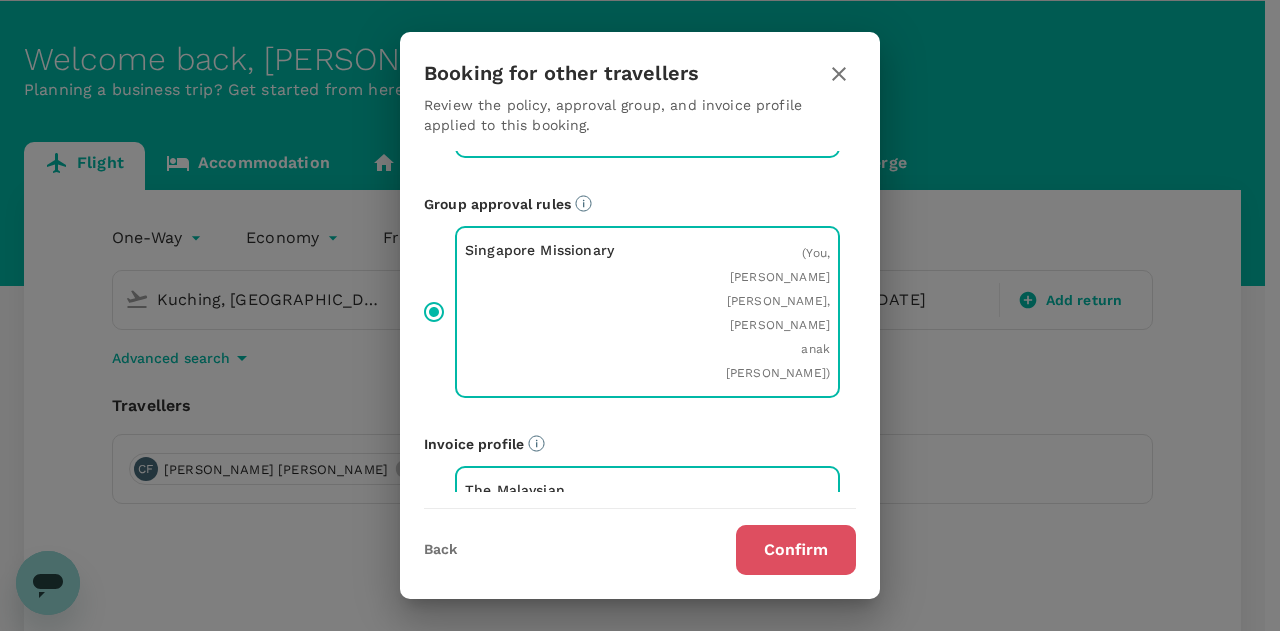 click on "Confirm" at bounding box center [796, 550] 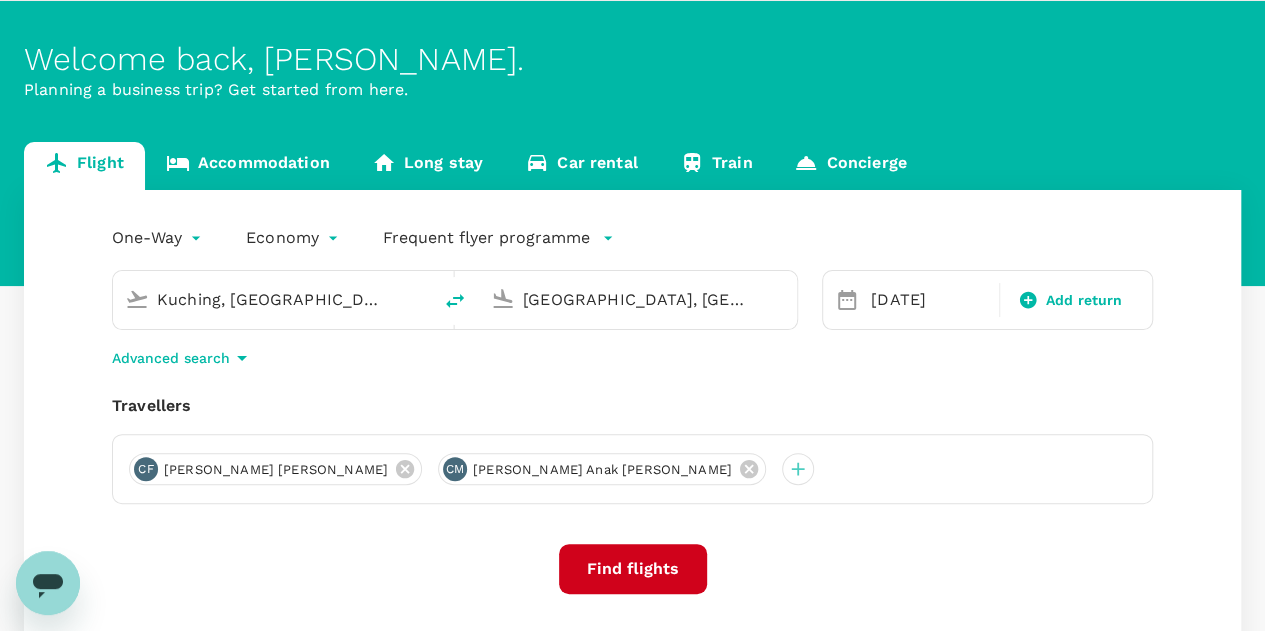 scroll, scrollTop: 0, scrollLeft: 0, axis: both 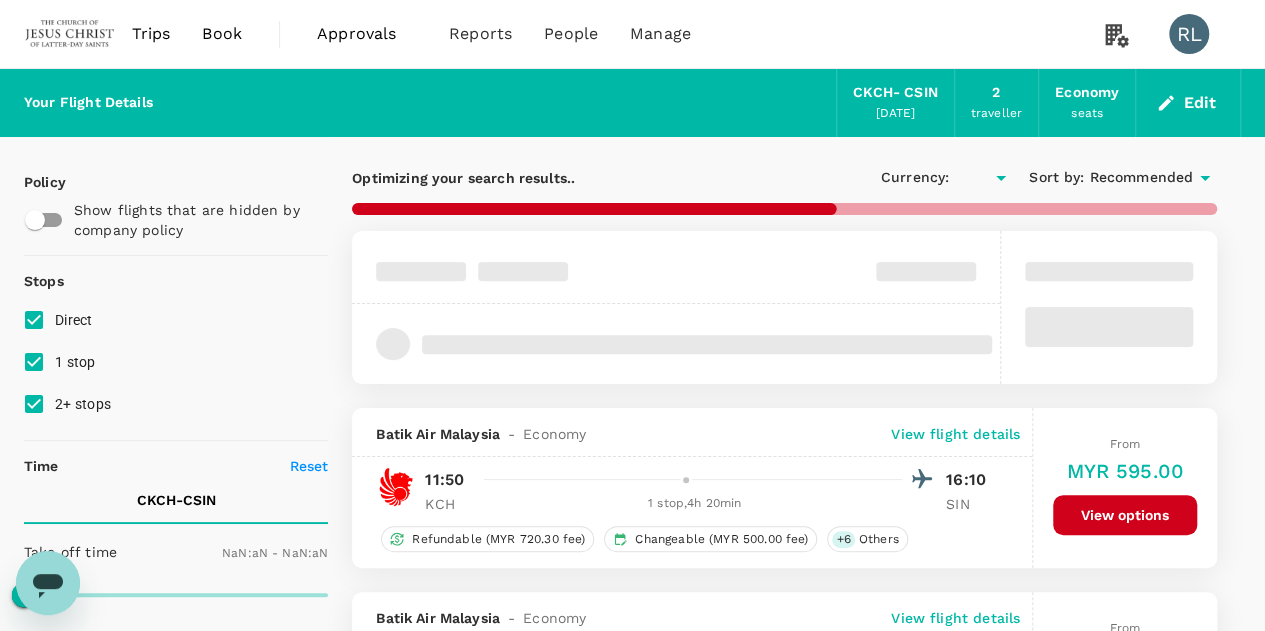 type on "MYR" 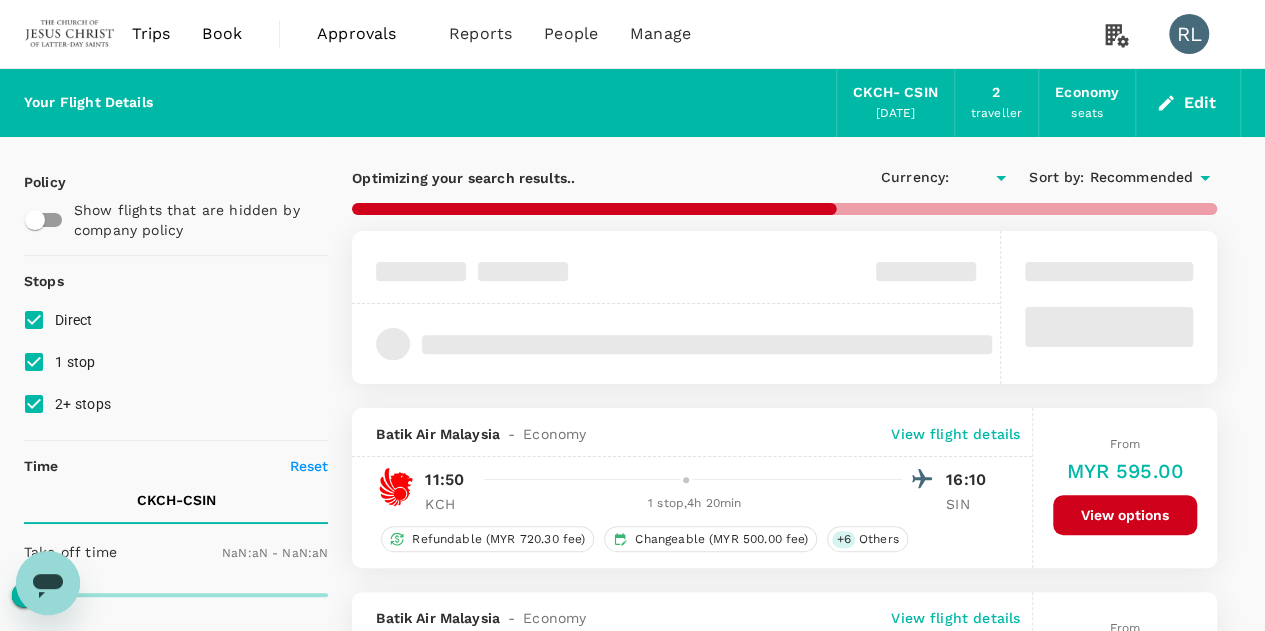 type on "1440" 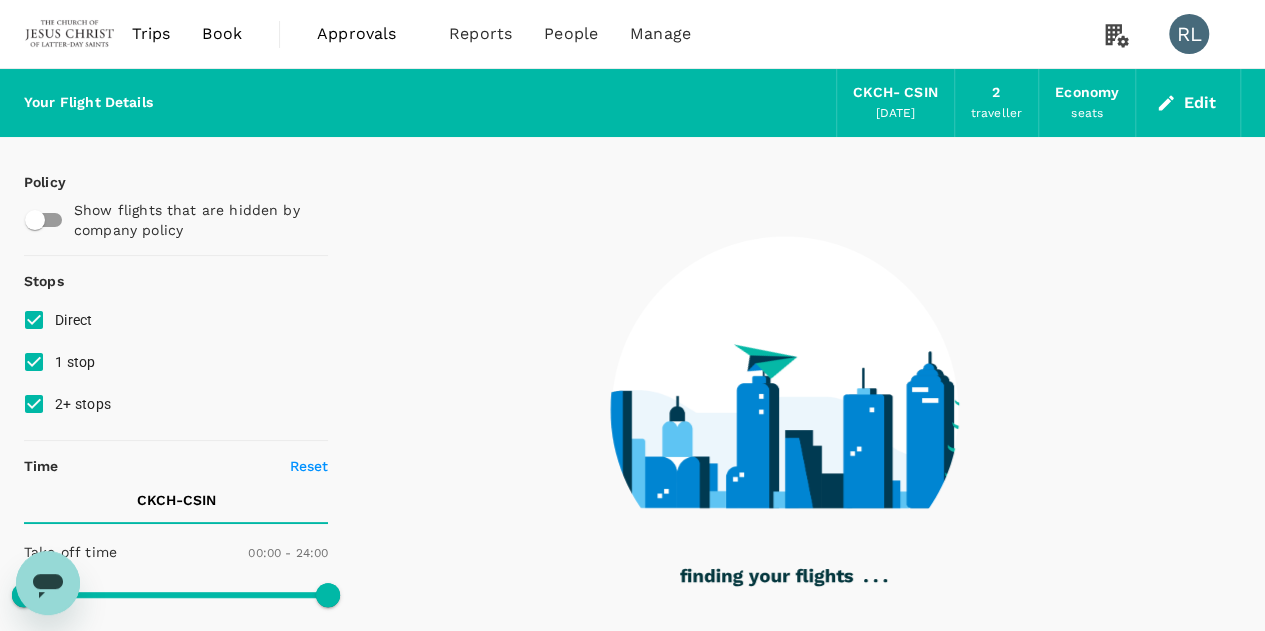 type on "1165" 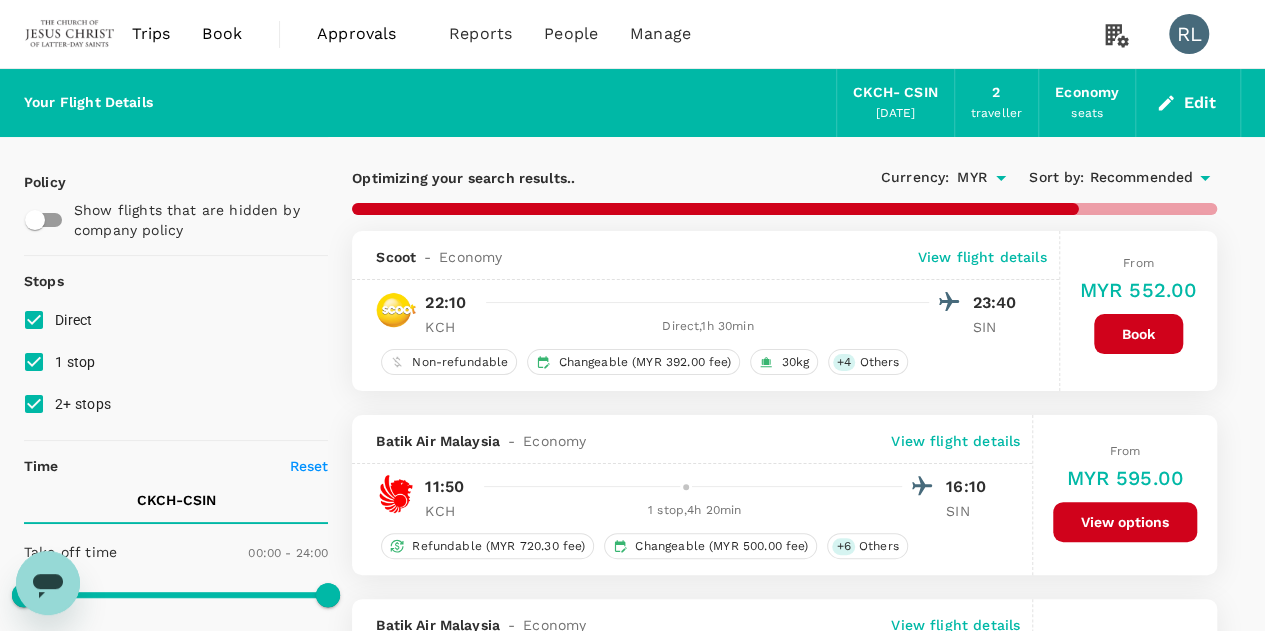 type on "1450" 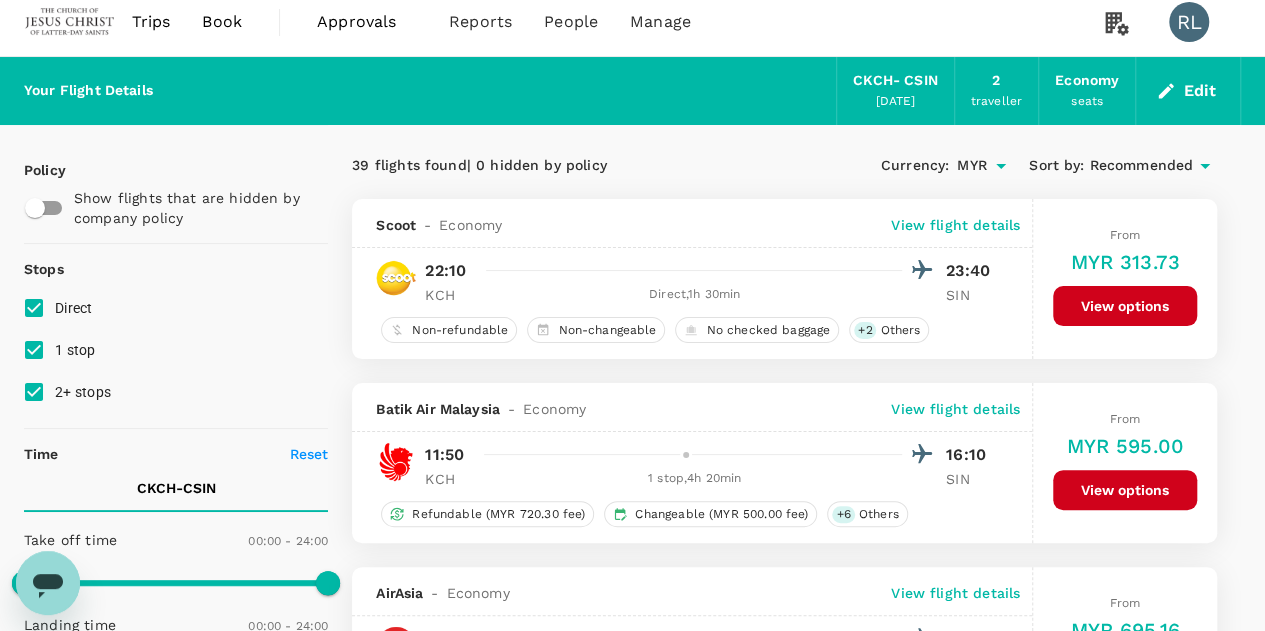 scroll, scrollTop: 2, scrollLeft: 0, axis: vertical 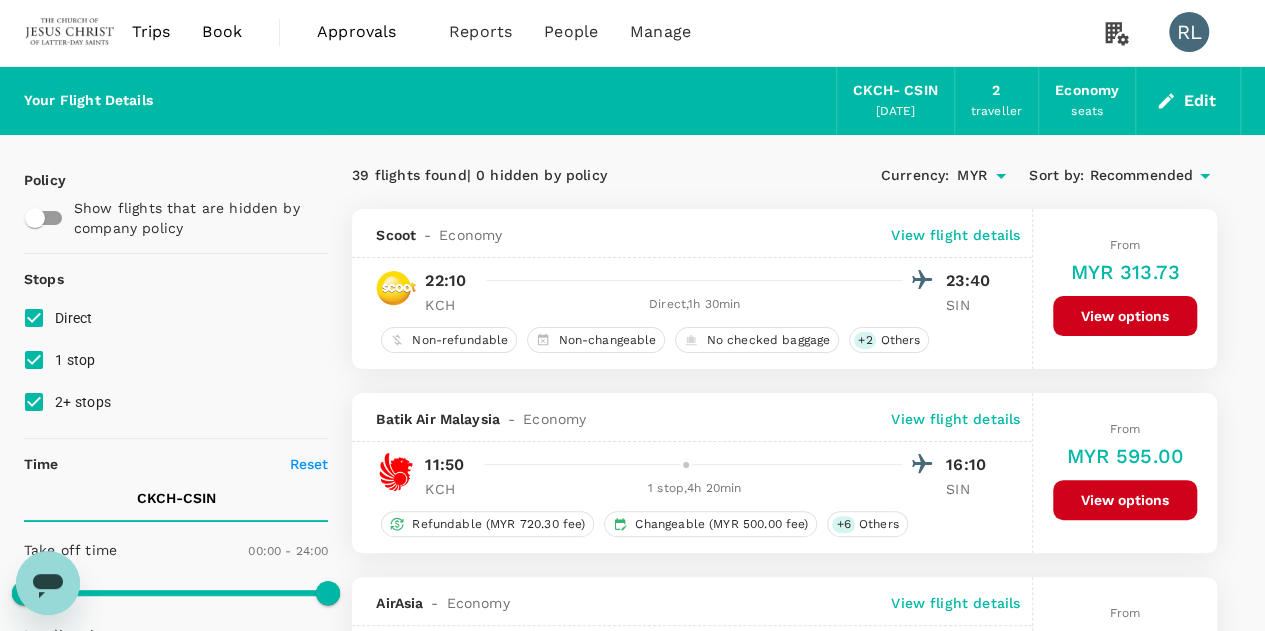 click on "Recommended" at bounding box center (1141, 176) 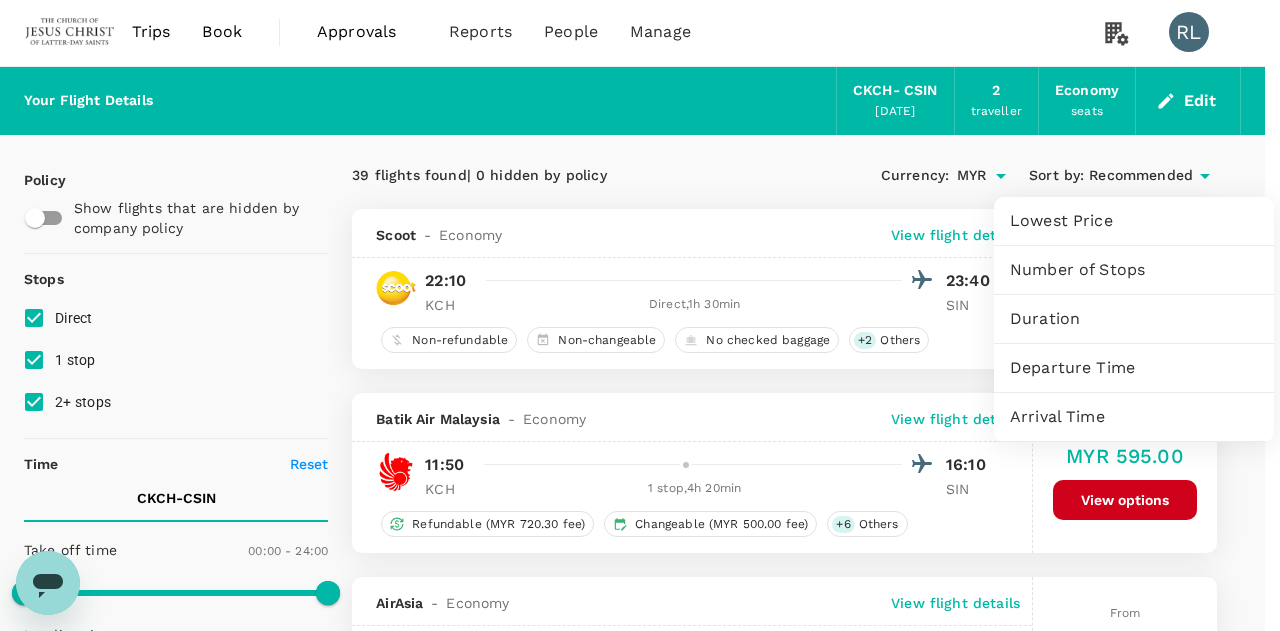 click on "Departure Time" at bounding box center (1134, 368) 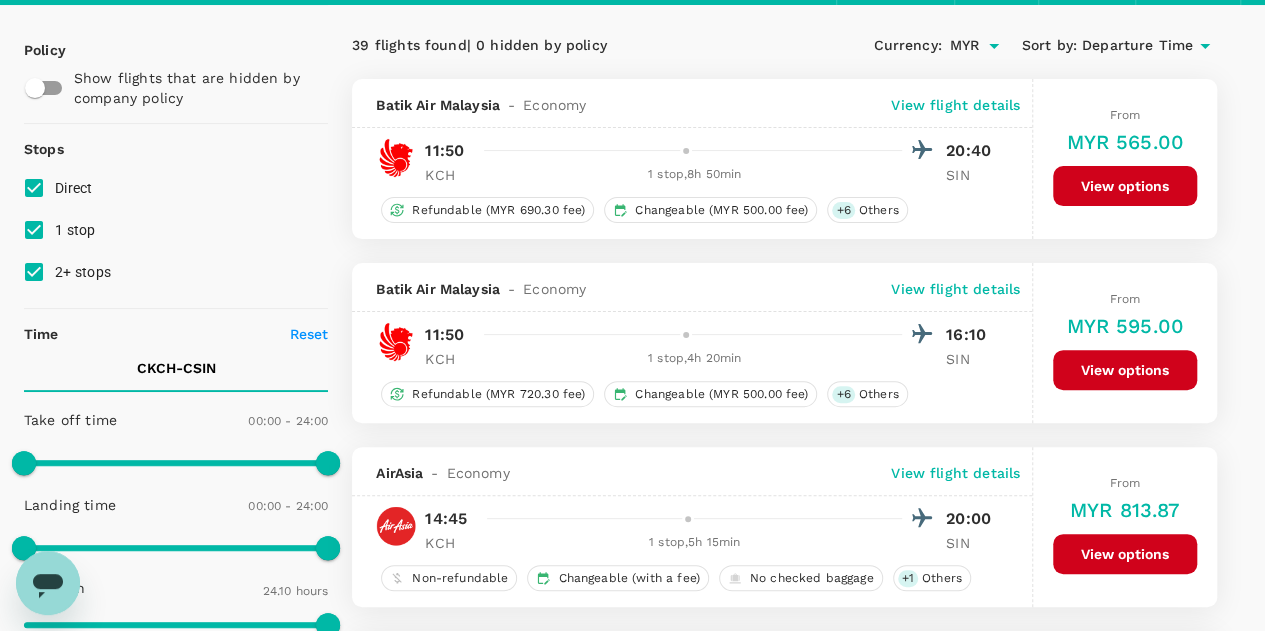 scroll, scrollTop: 142, scrollLeft: 0, axis: vertical 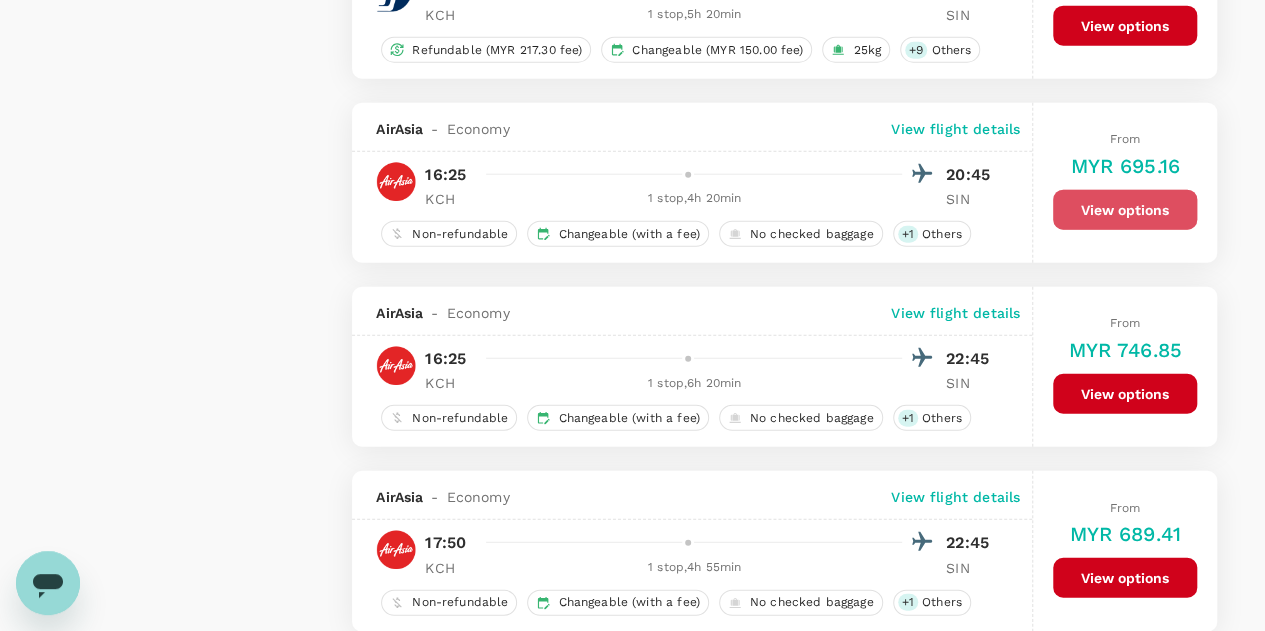click on "View options" at bounding box center (1125, 210) 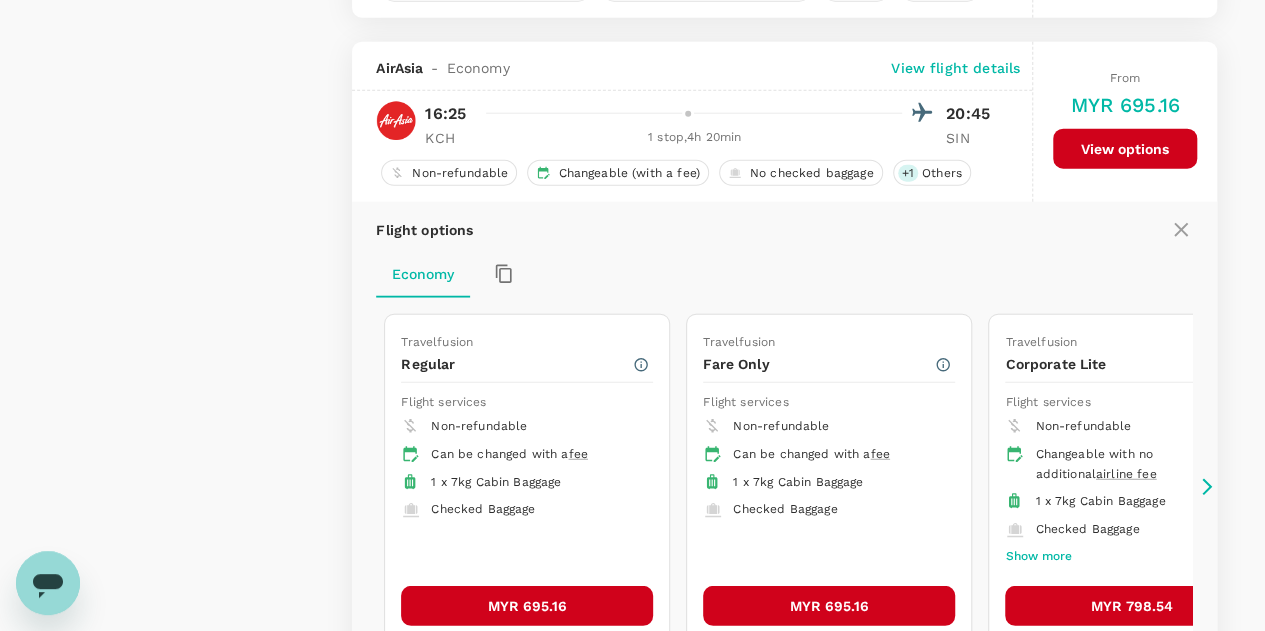 scroll, scrollTop: 2481, scrollLeft: 0, axis: vertical 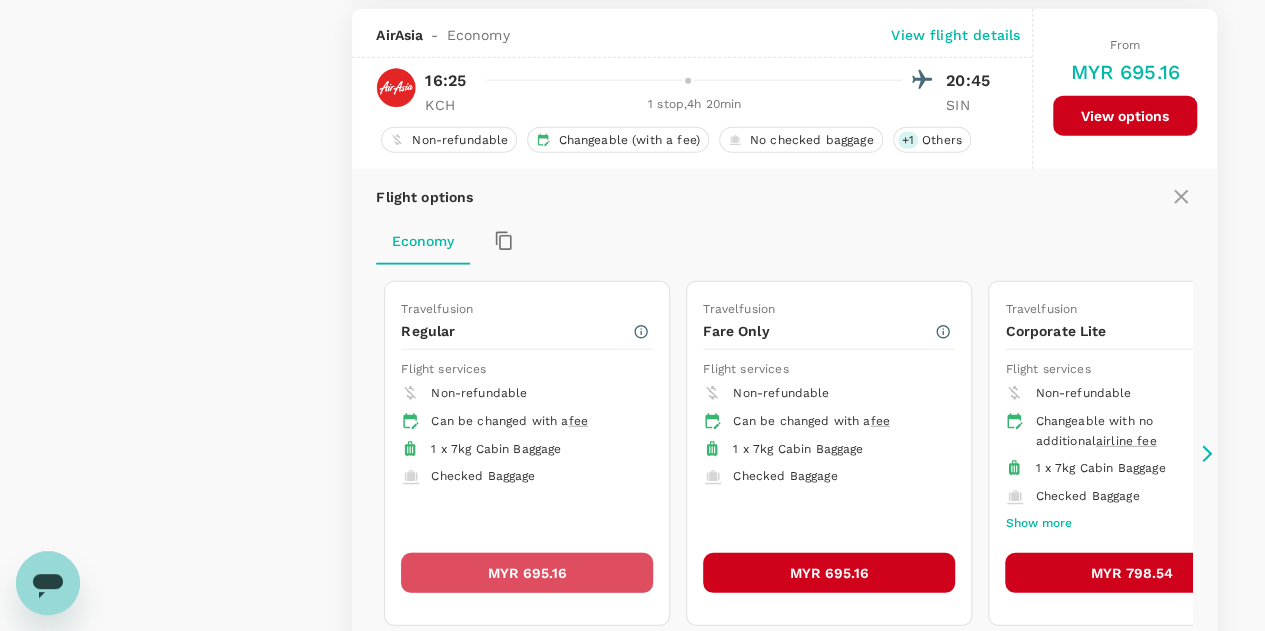 click on "MYR 695.16" at bounding box center (527, 573) 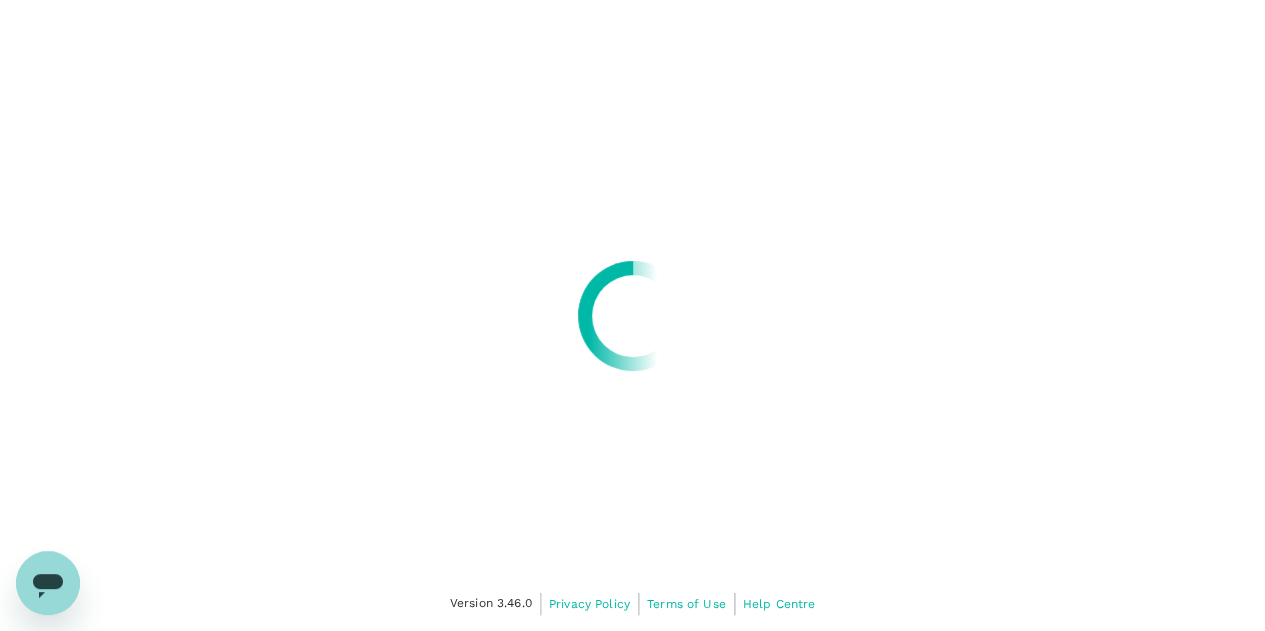 scroll, scrollTop: 0, scrollLeft: 0, axis: both 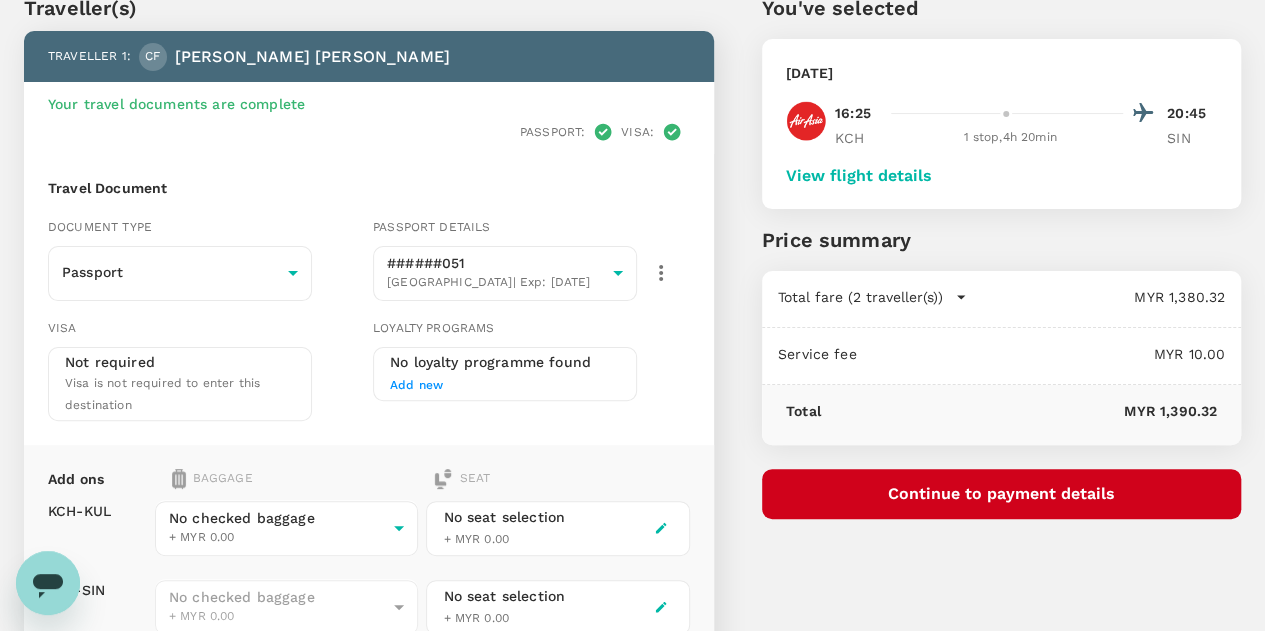 click on "View flight details" at bounding box center [859, 176] 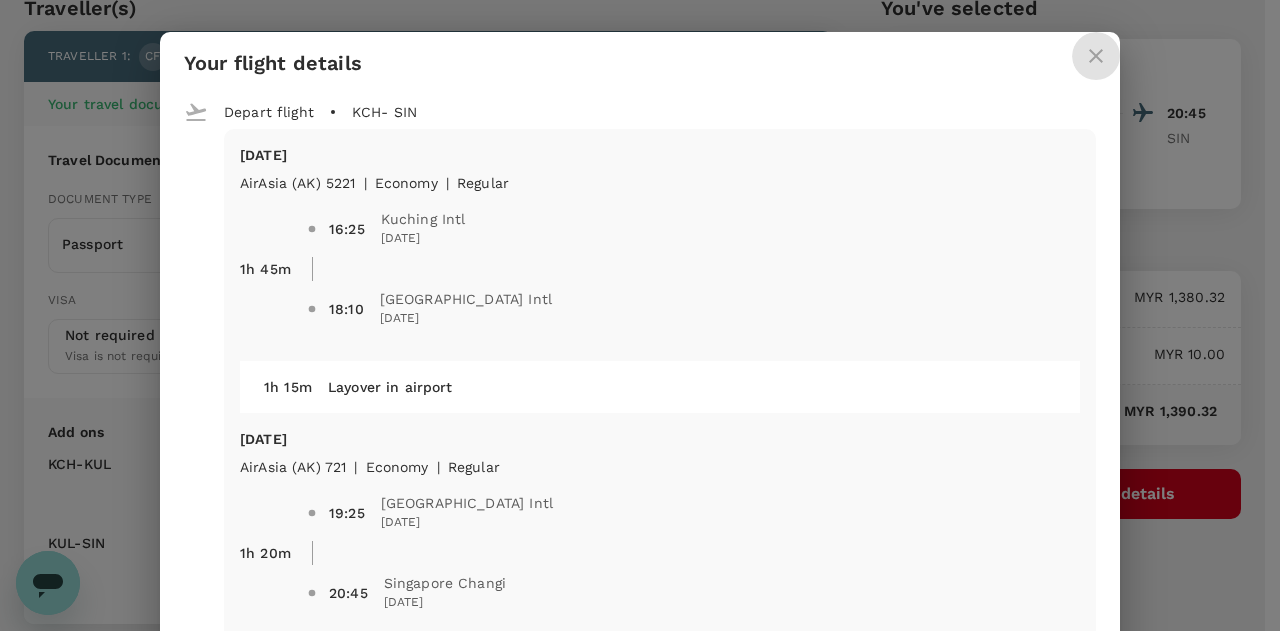 click 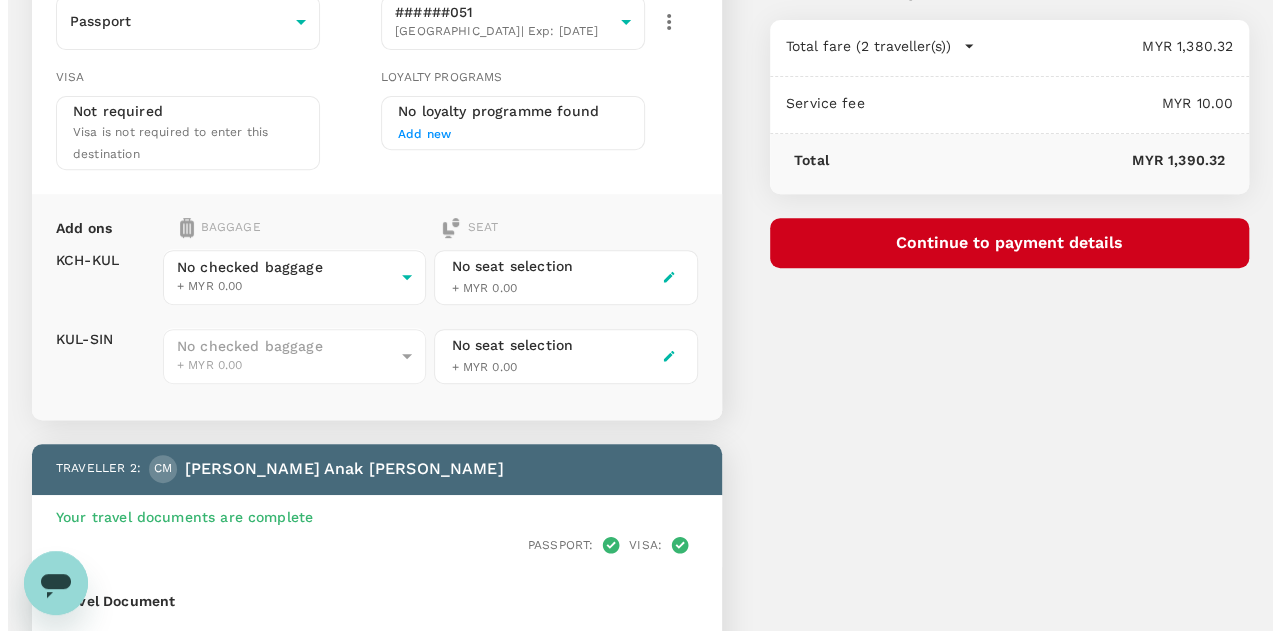 scroll, scrollTop: 334, scrollLeft: 0, axis: vertical 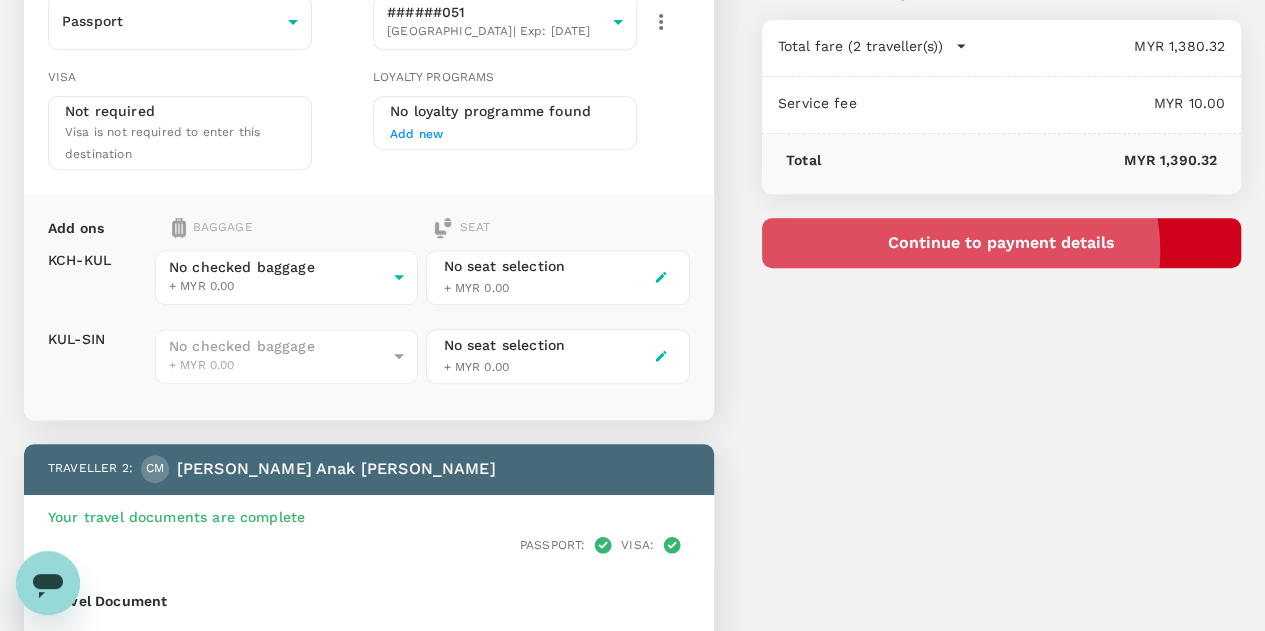 click on "Continue to payment details" at bounding box center [1001, 243] 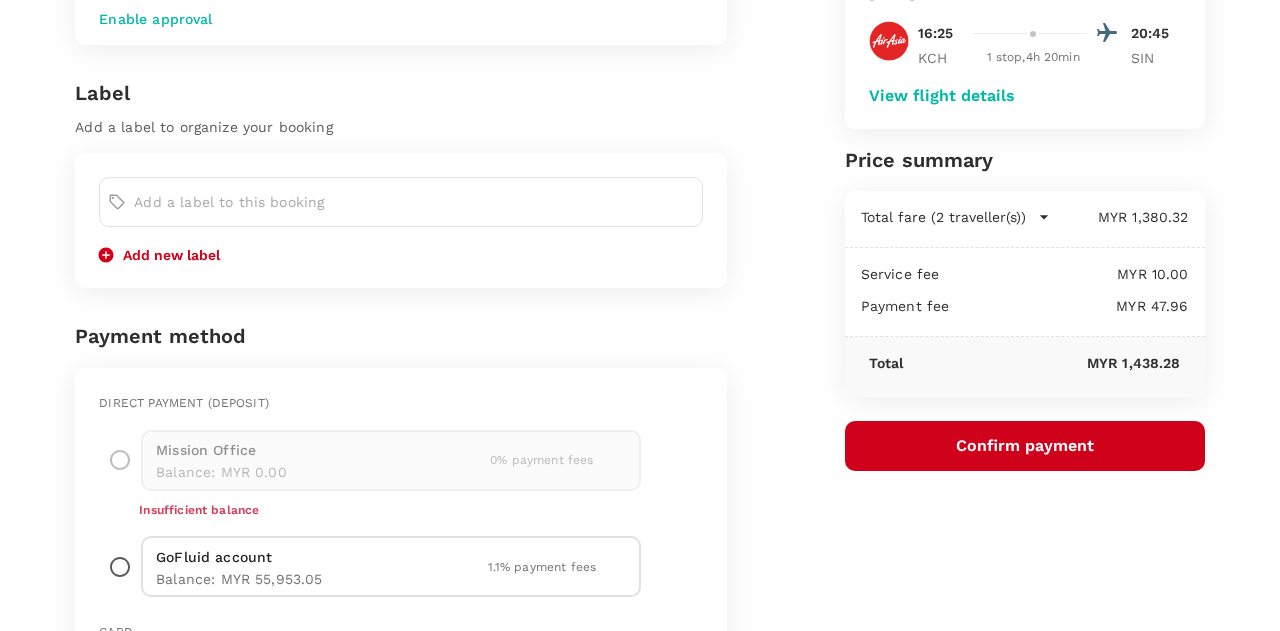 scroll, scrollTop: 179, scrollLeft: 0, axis: vertical 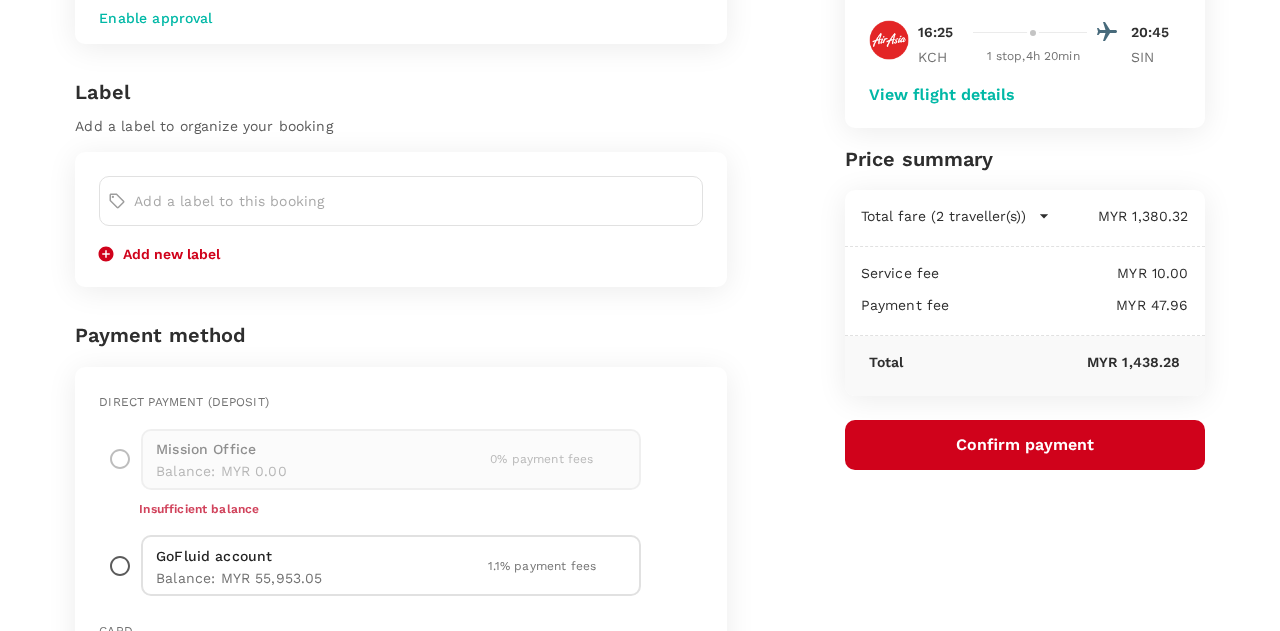 click at bounding box center (120, 565) 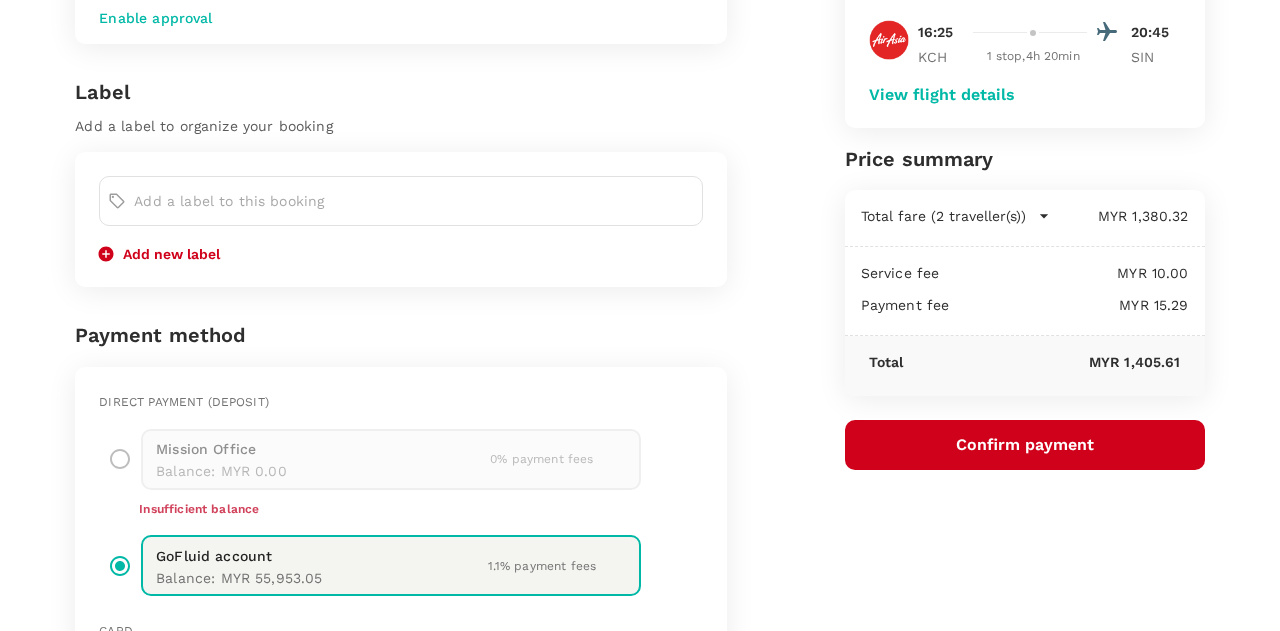 click on "Confirm payment" at bounding box center (1025, 445) 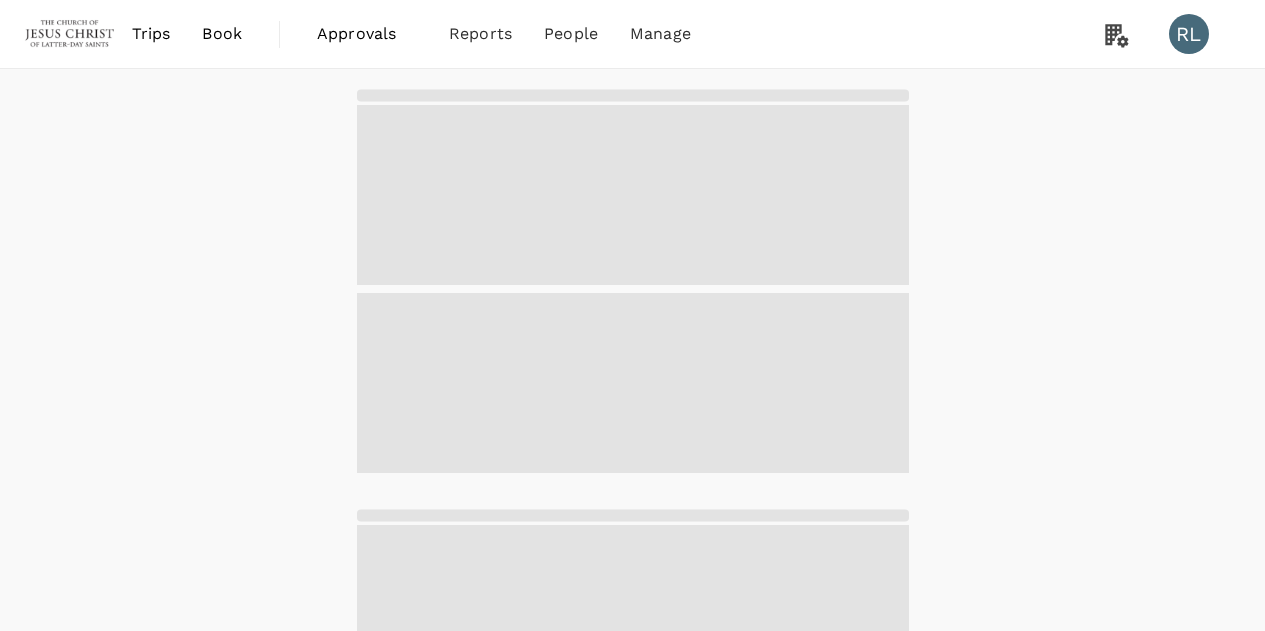 scroll, scrollTop: 0, scrollLeft: 0, axis: both 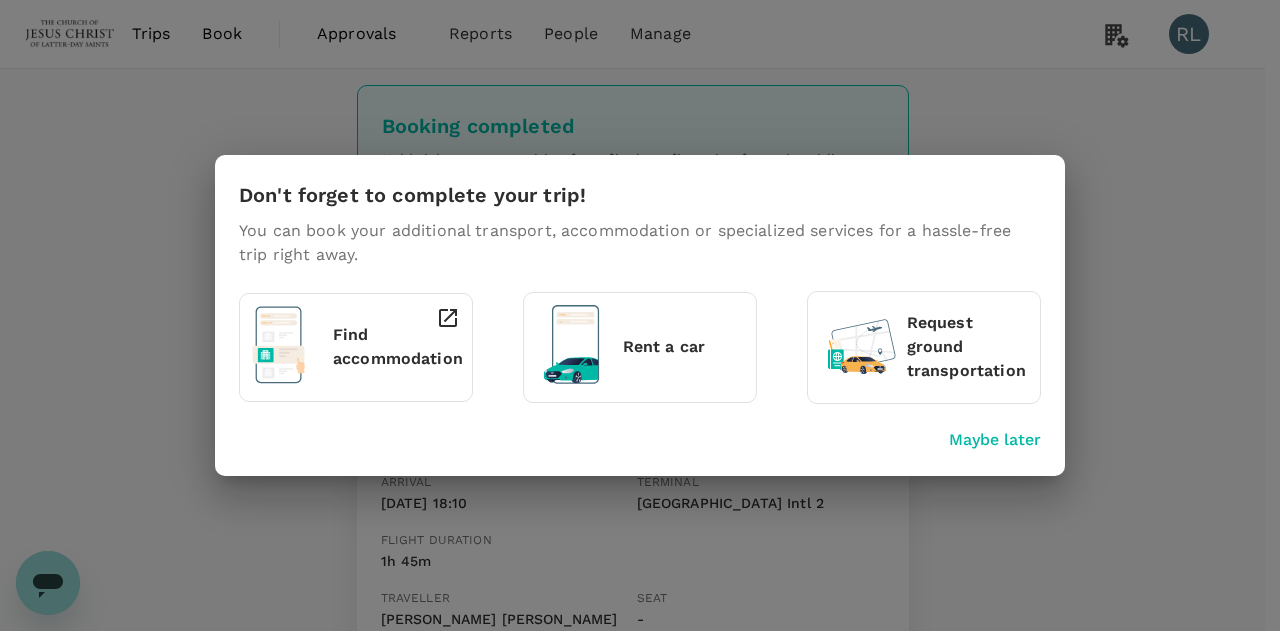 click on "Maybe later" at bounding box center [995, 440] 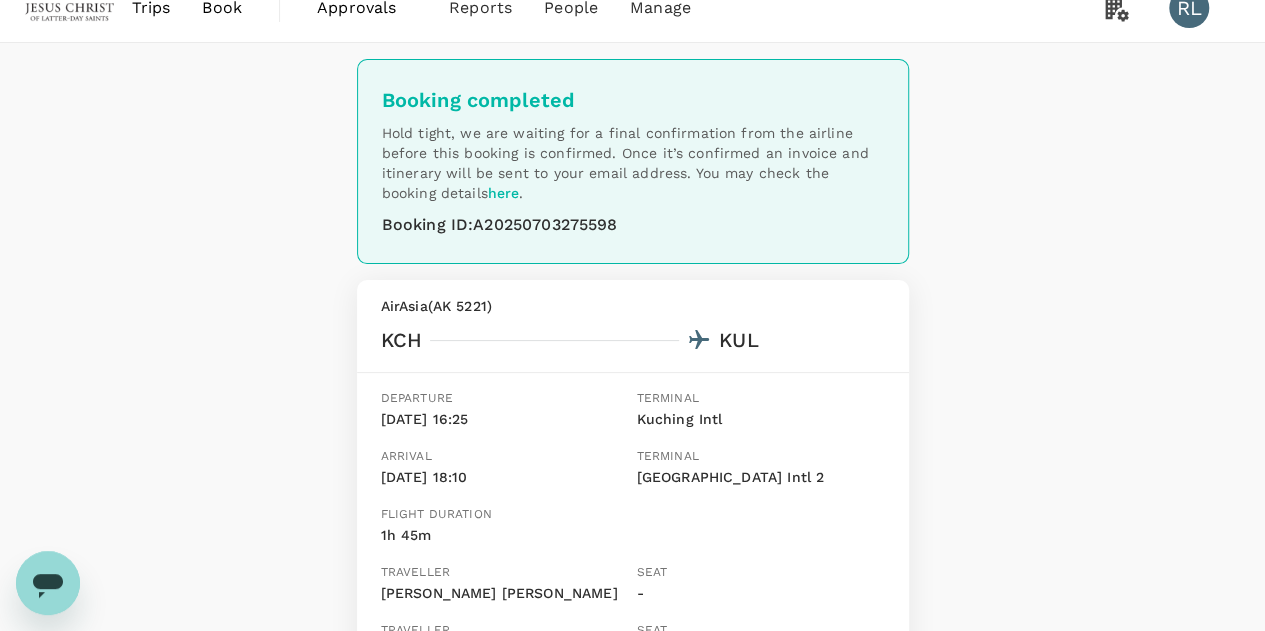 scroll, scrollTop: 0, scrollLeft: 0, axis: both 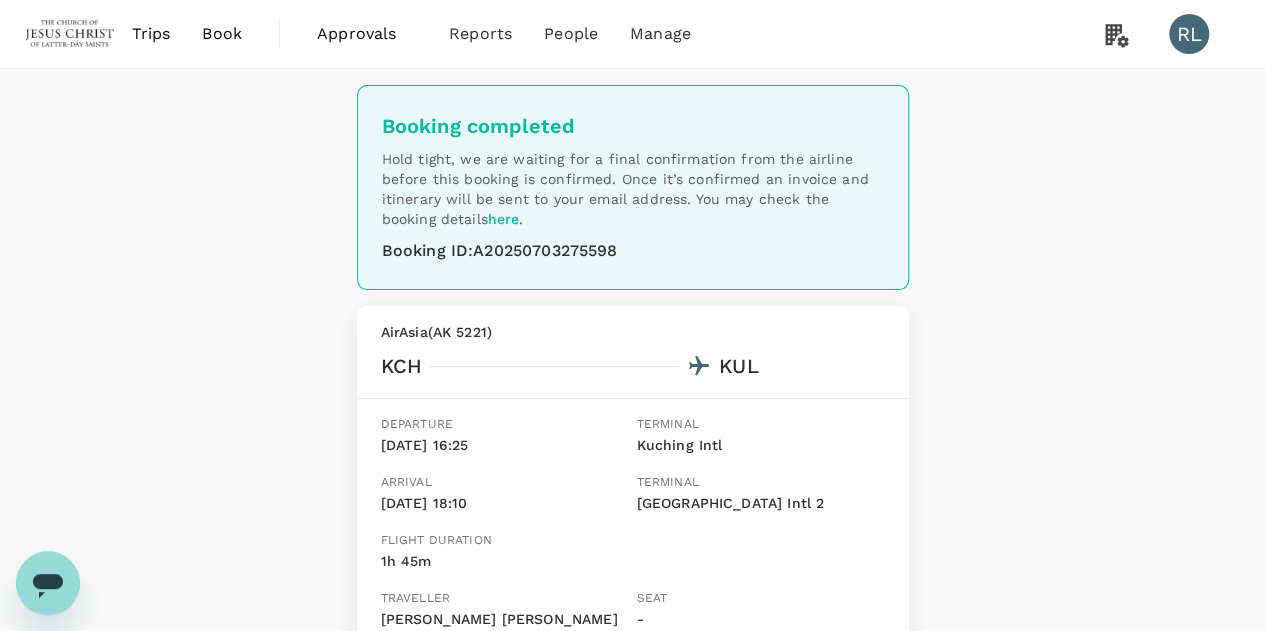 click on "Reports" at bounding box center (480, 34) 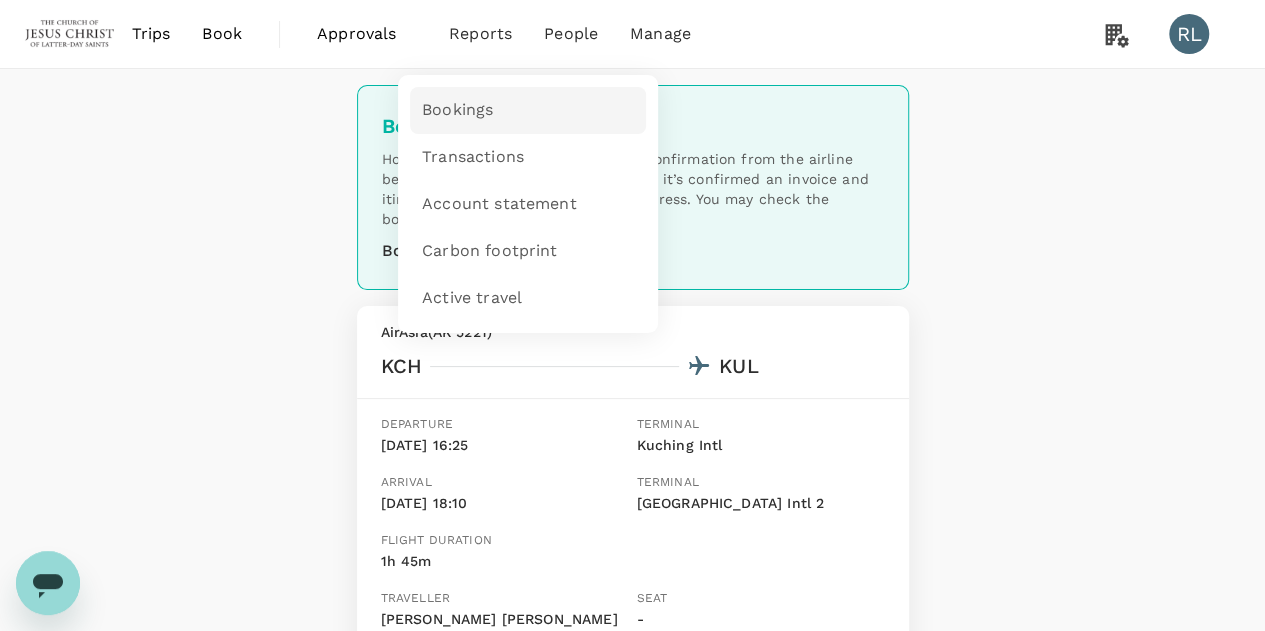 click on "Bookings" at bounding box center (457, 110) 